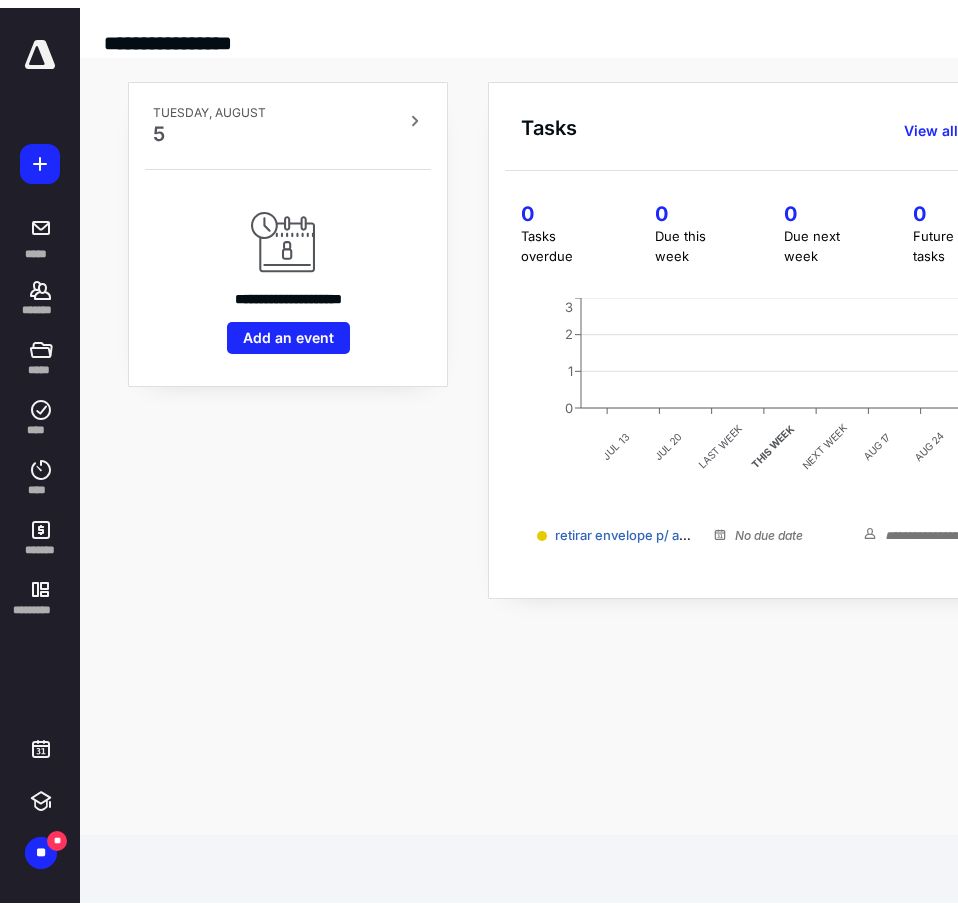 scroll, scrollTop: 0, scrollLeft: 0, axis: both 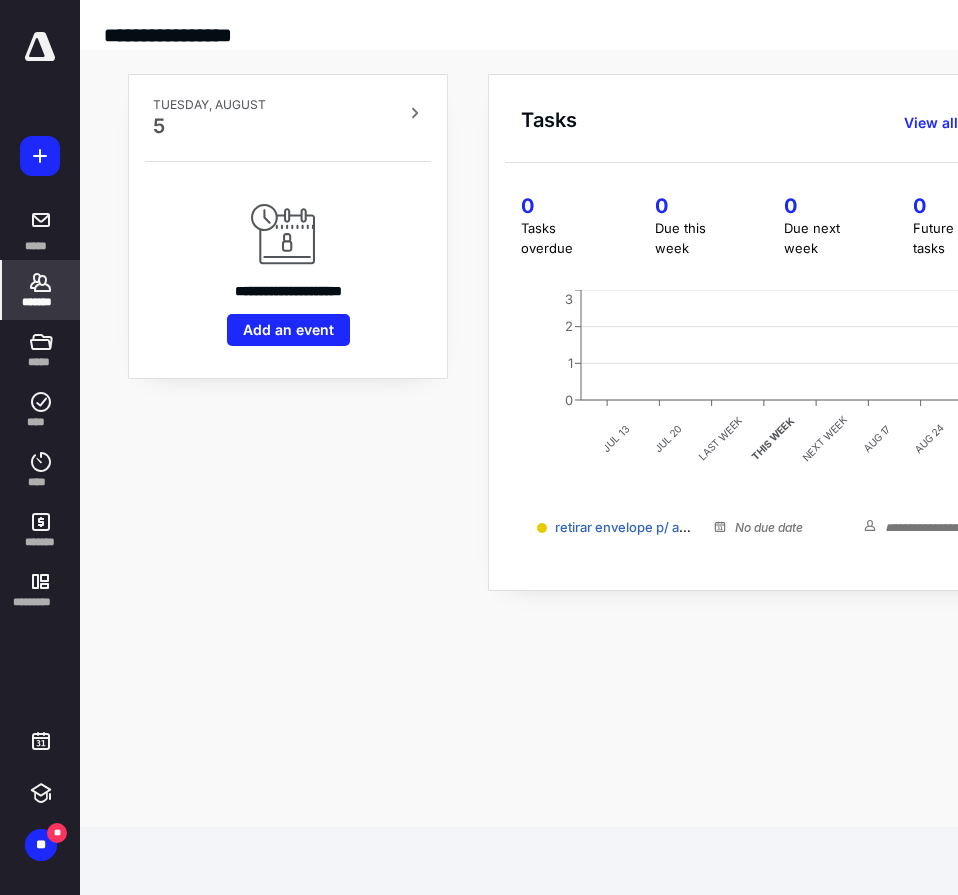 click on "*******" at bounding box center (41, 302) 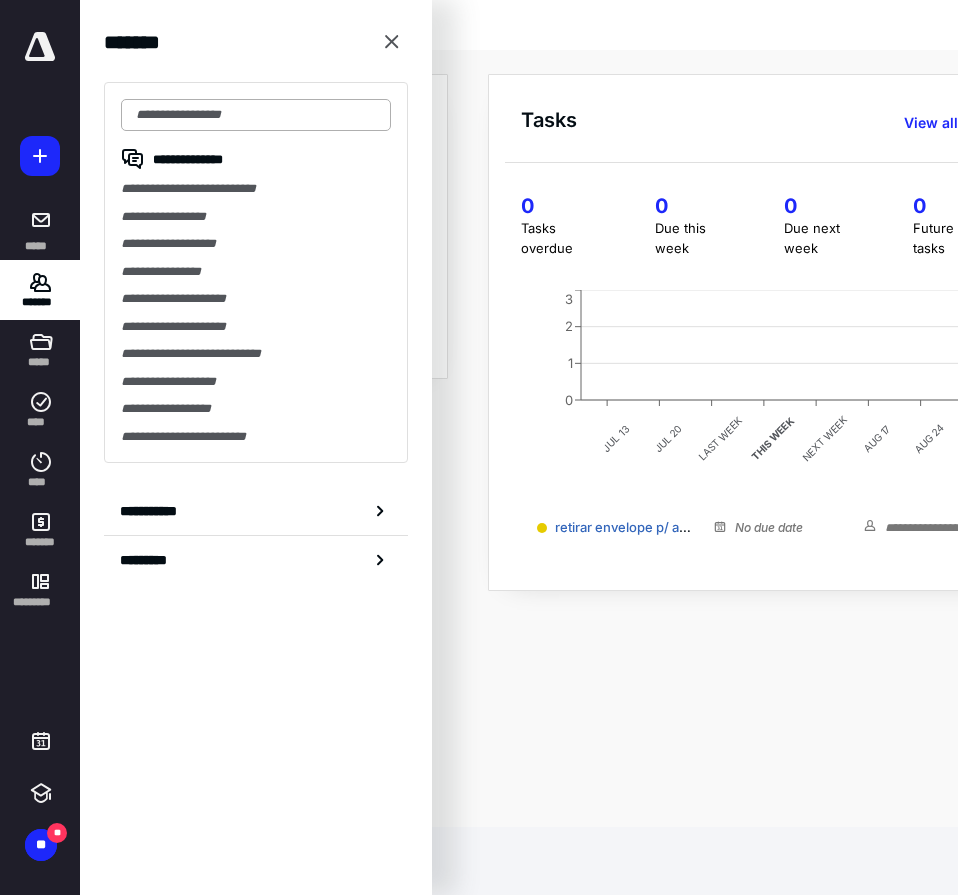 click at bounding box center [256, 115] 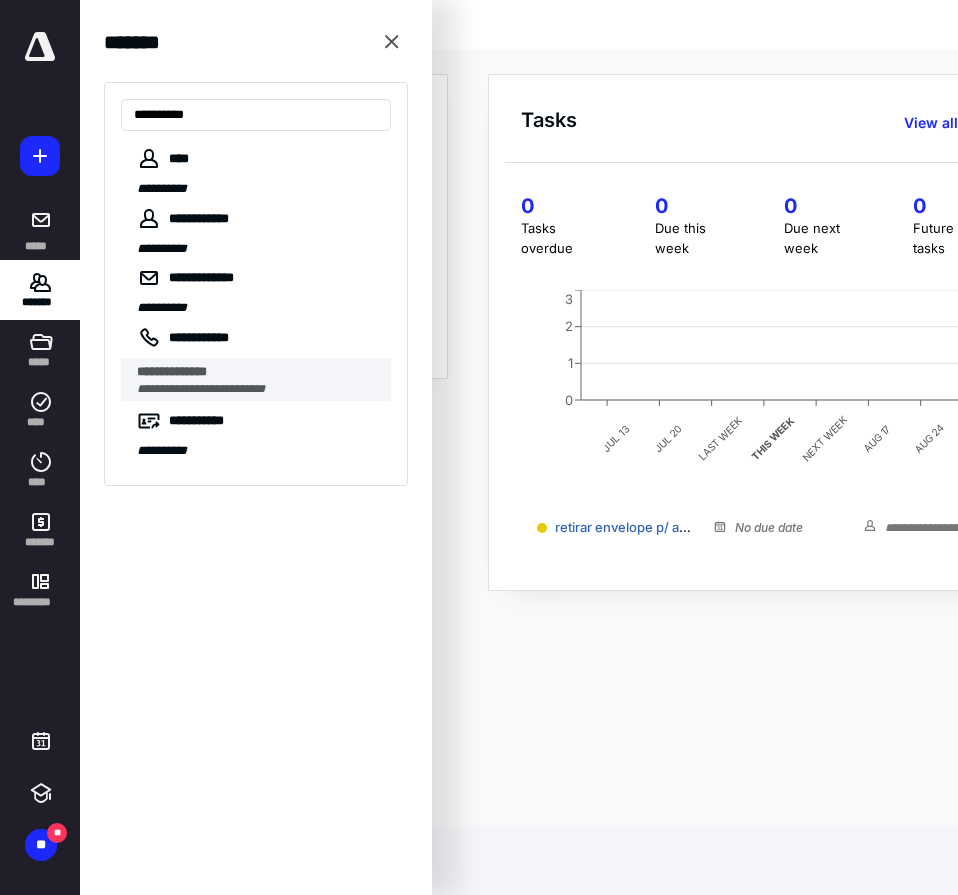 type on "**********" 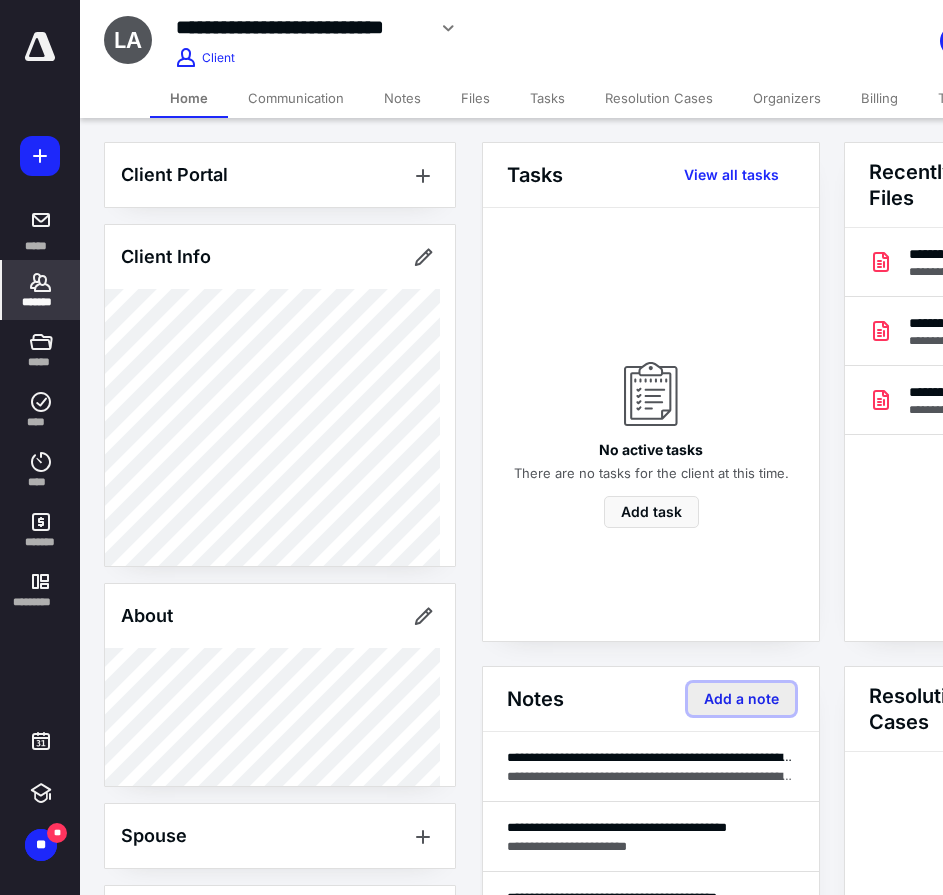 click on "Add a note" at bounding box center (741, 699) 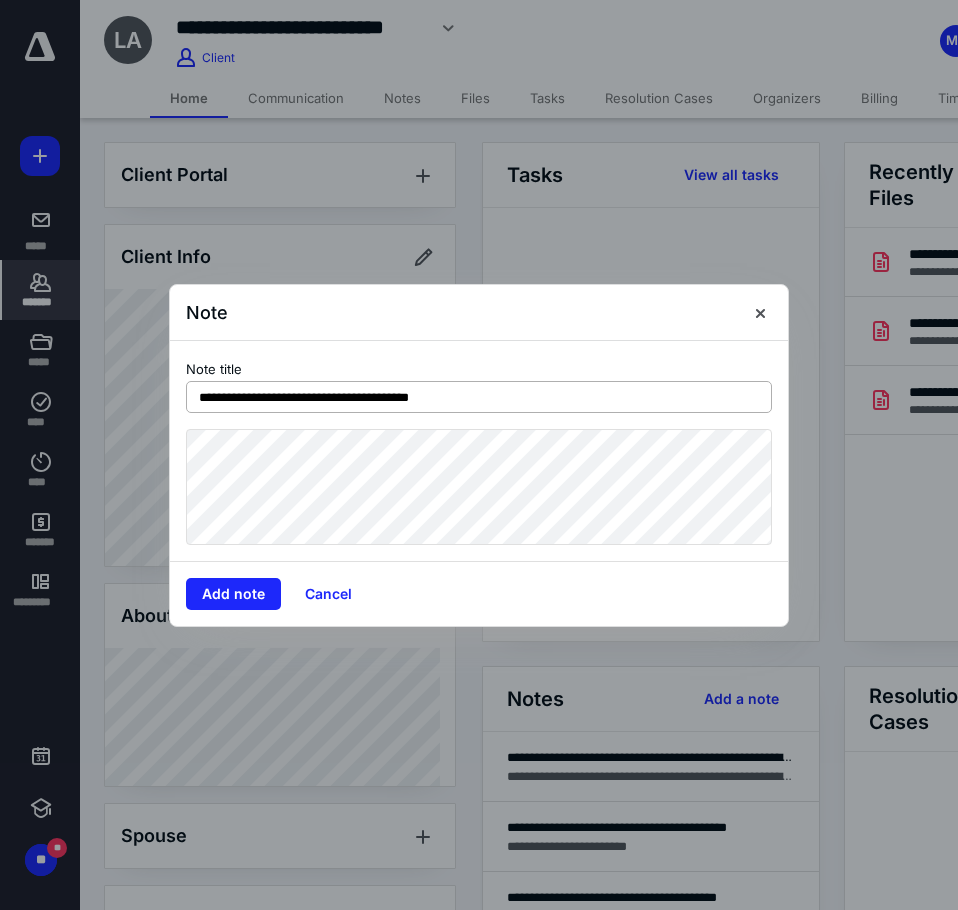 click on "**********" at bounding box center [479, 397] 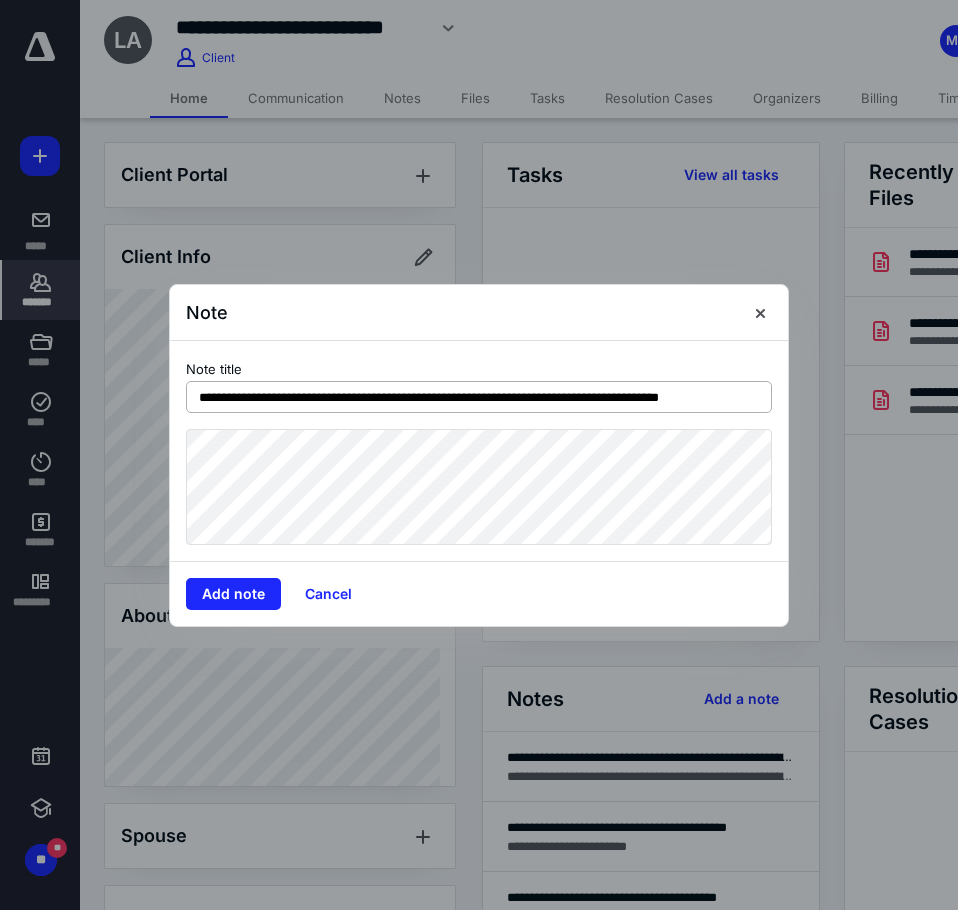 scroll, scrollTop: 0, scrollLeft: 11, axis: horizontal 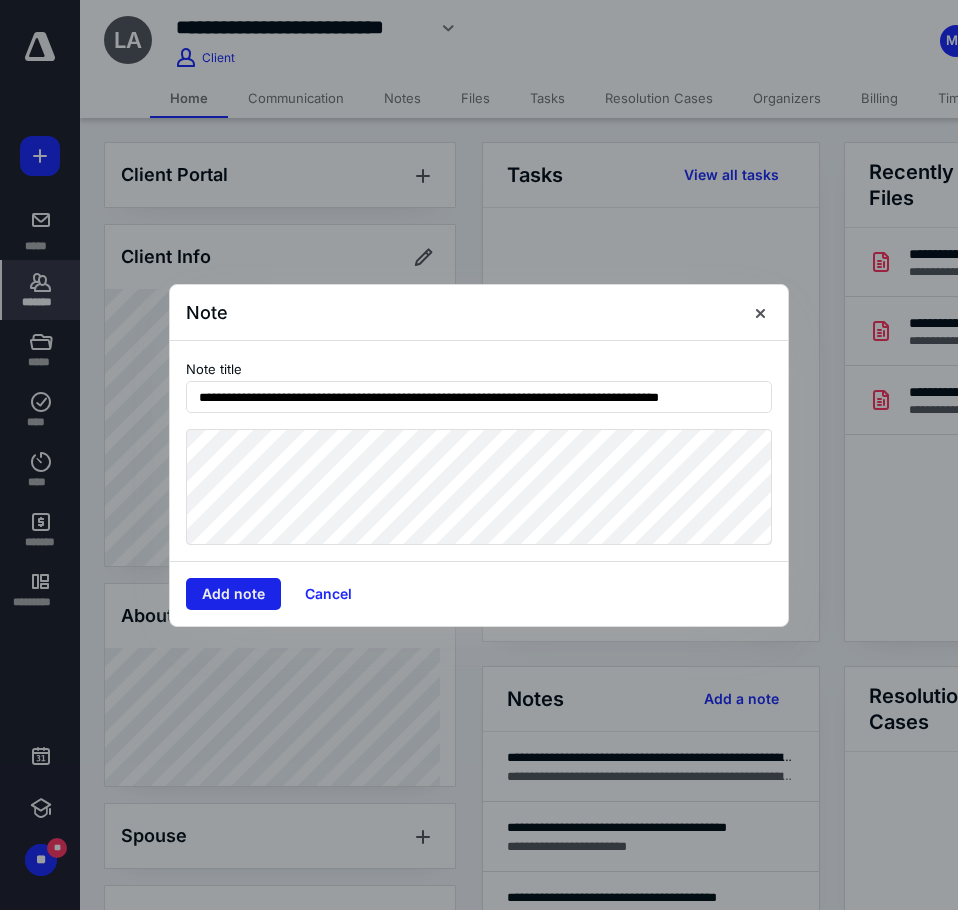type on "**********" 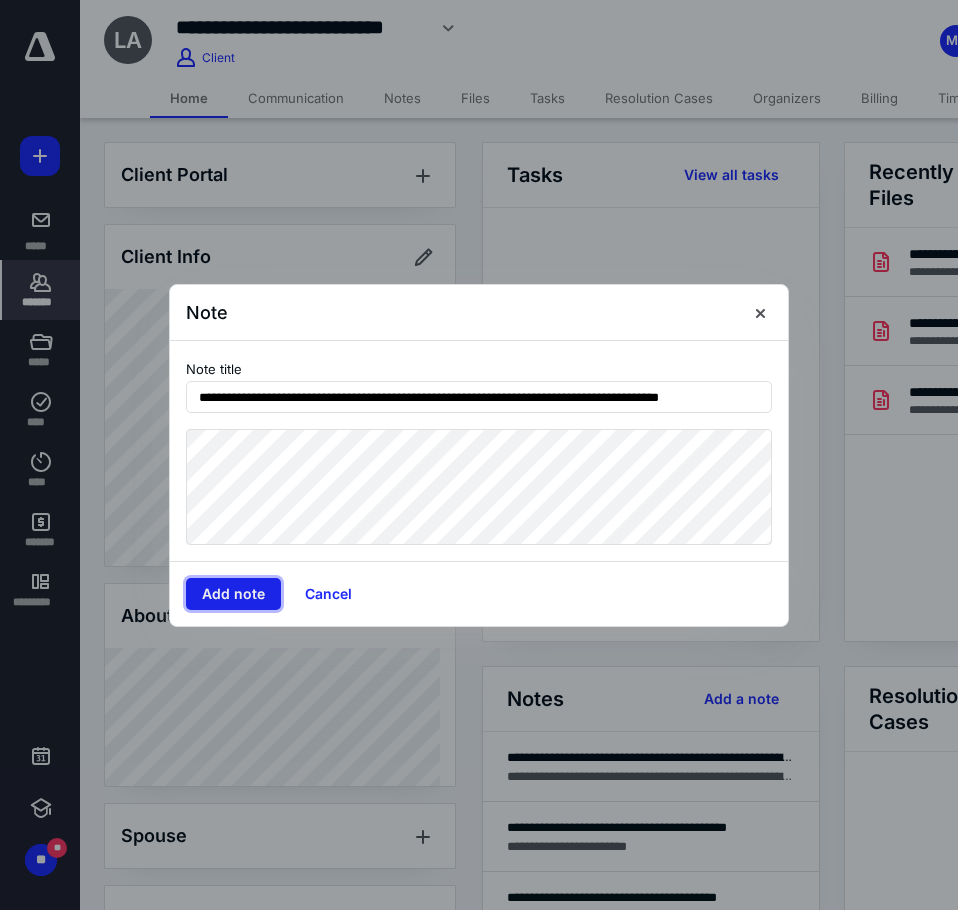 click on "Add note" at bounding box center [233, 594] 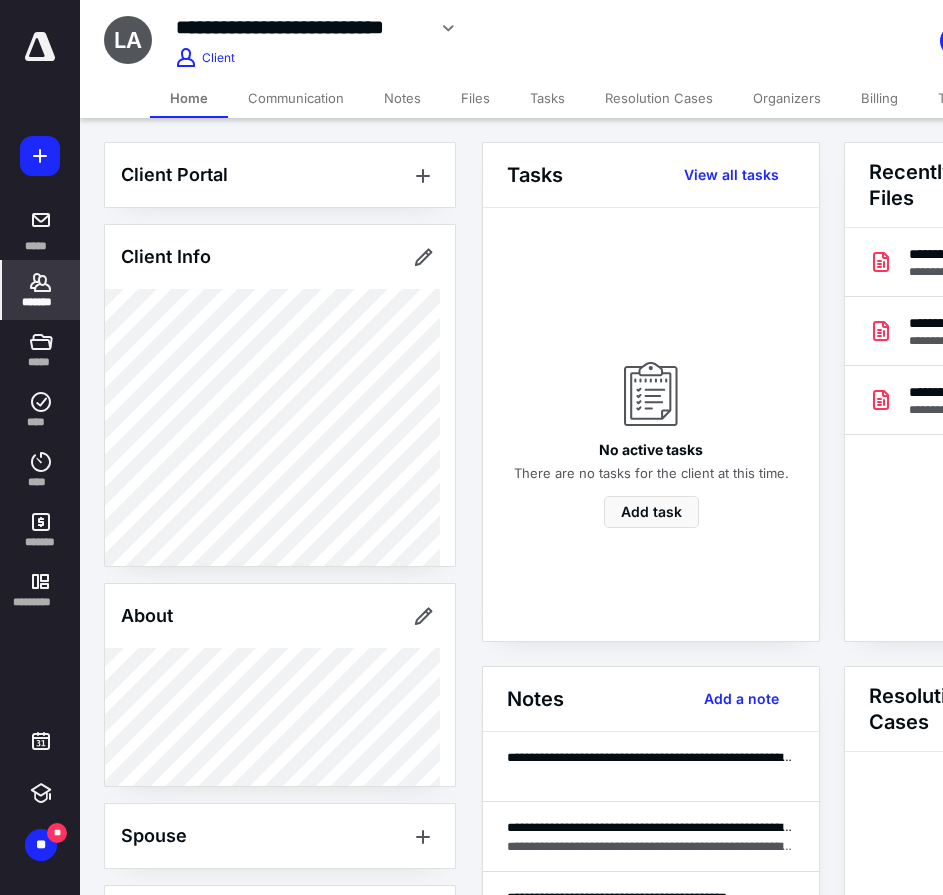 click on "*******" at bounding box center [41, 290] 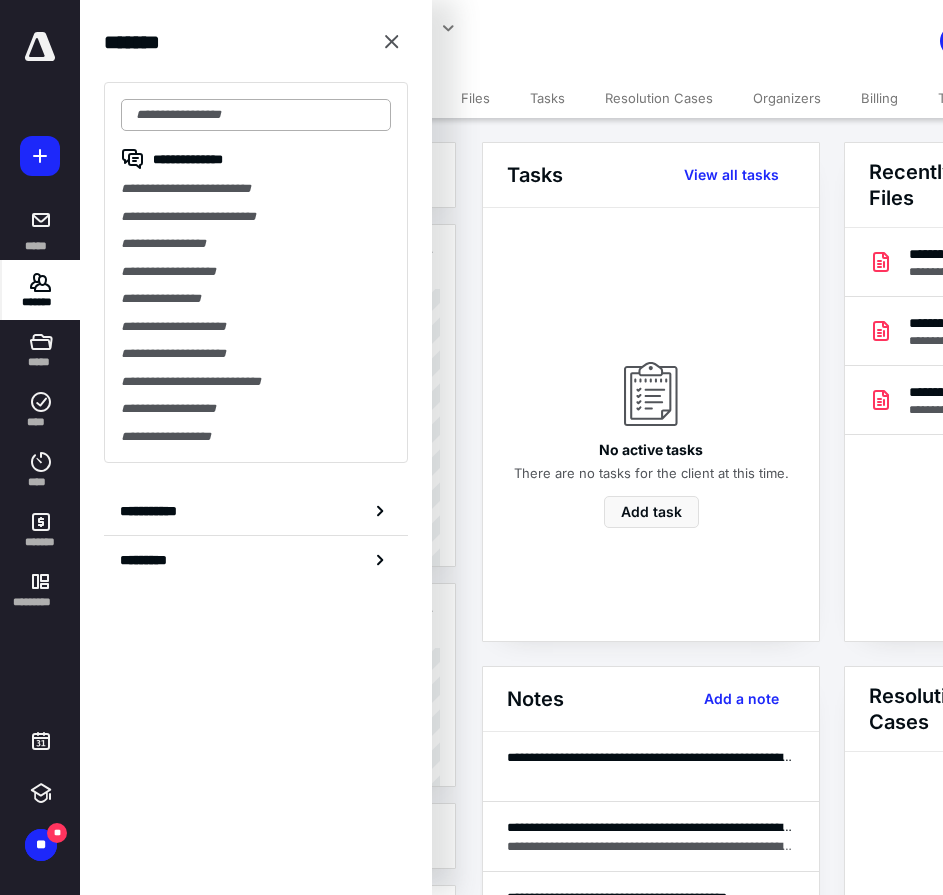 click at bounding box center (256, 115) 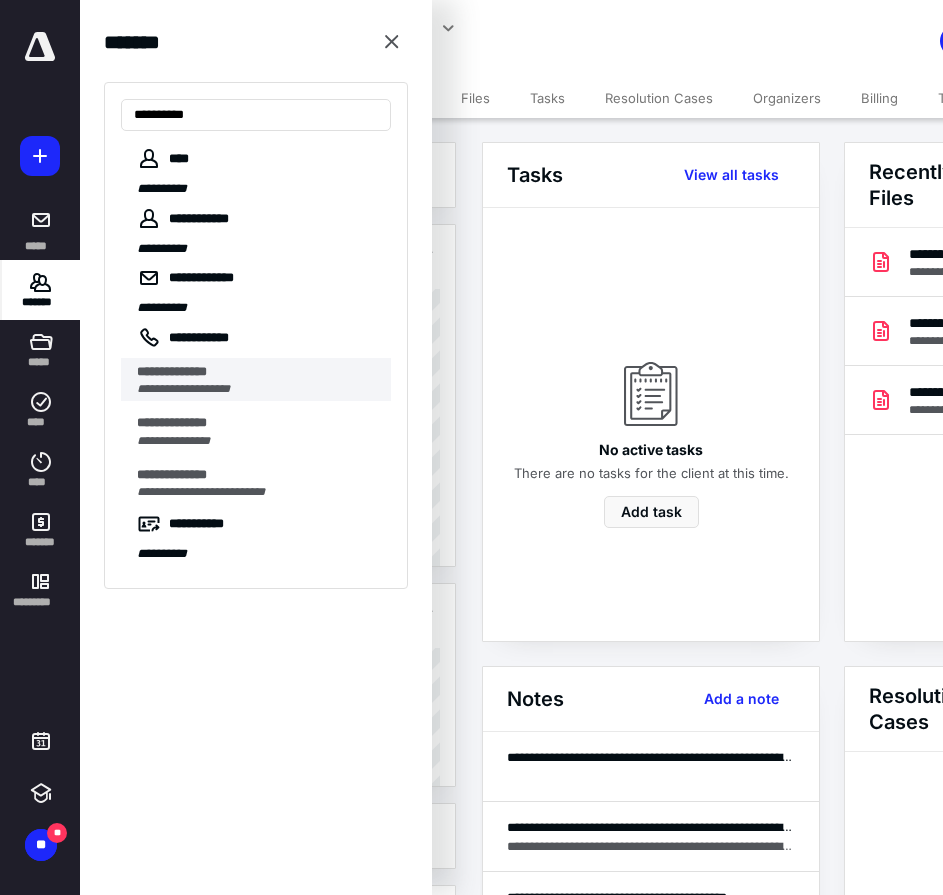 type on "**********" 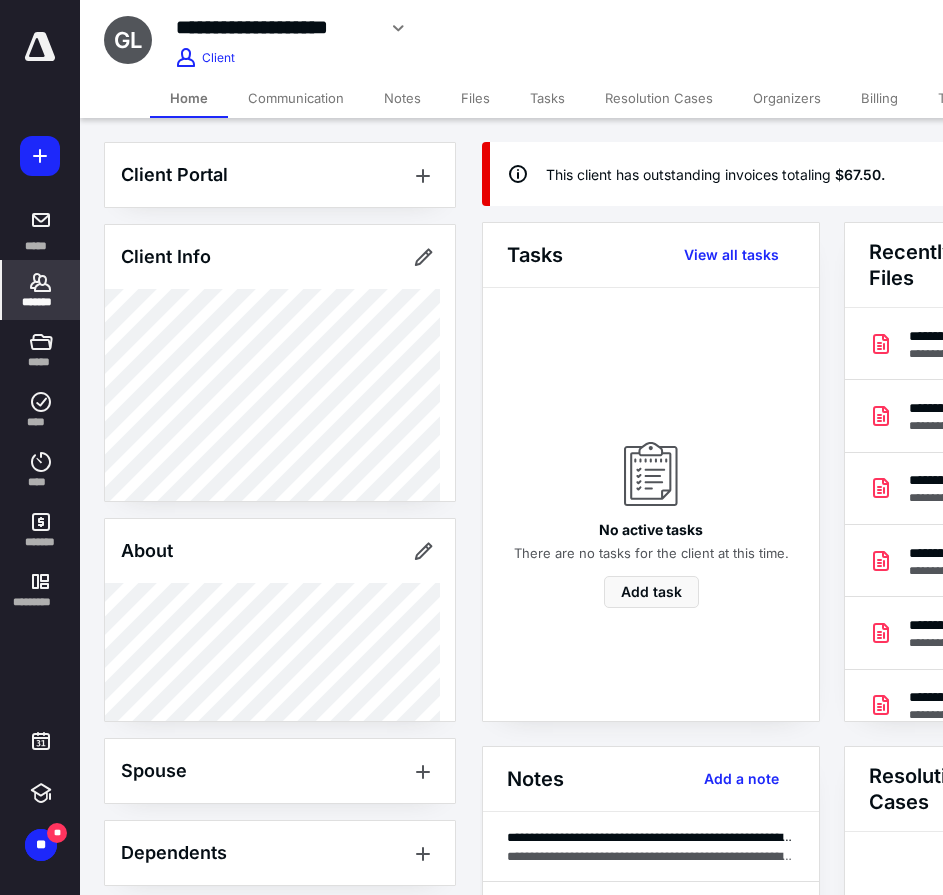 click on "Files" at bounding box center (475, 98) 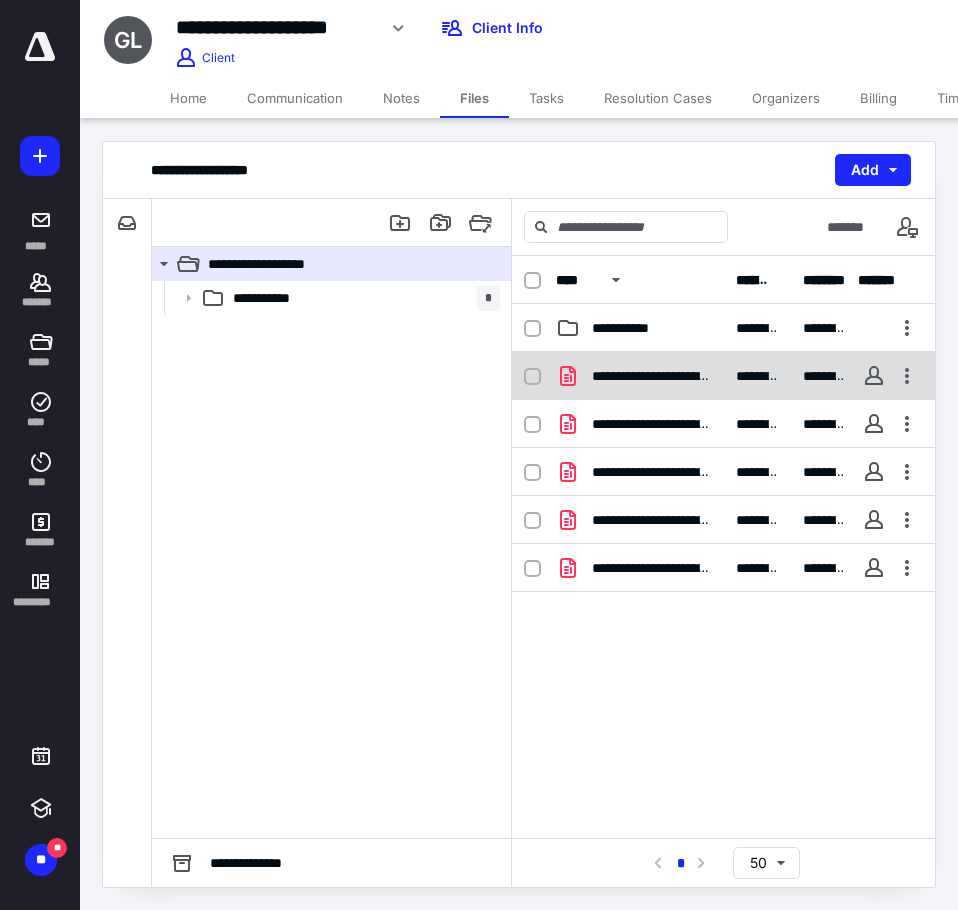 click on "**********" at bounding box center [652, 376] 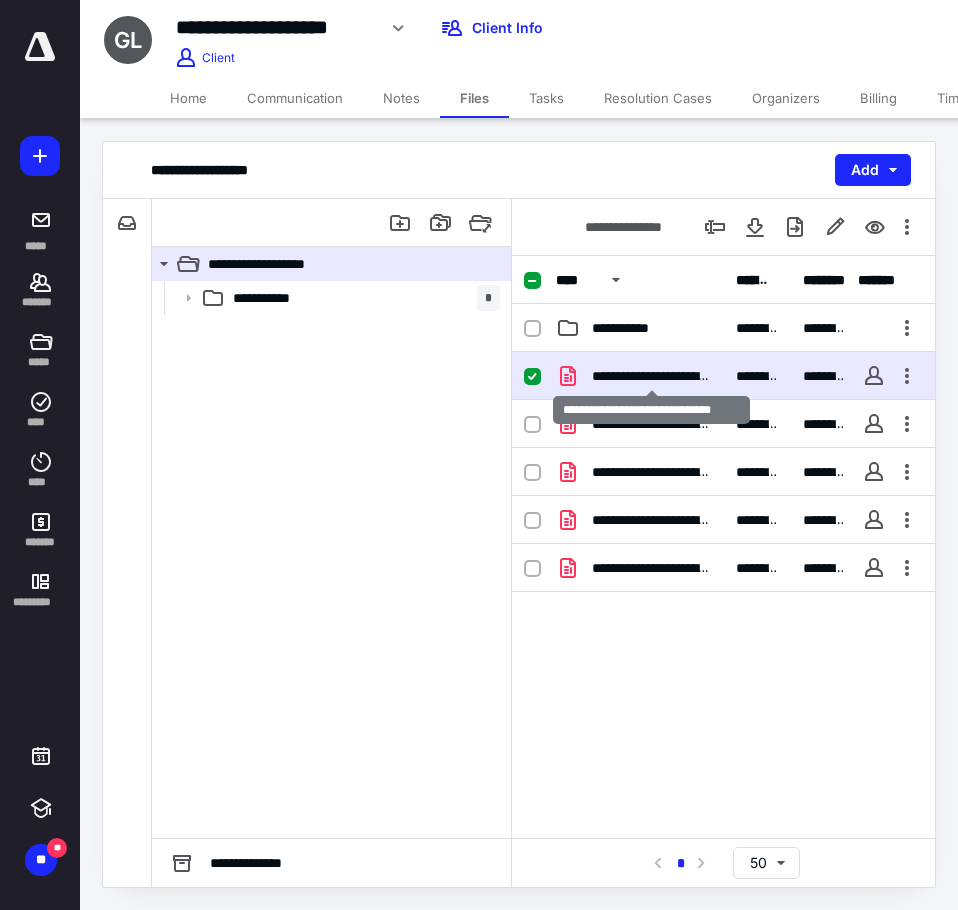 click on "**********" at bounding box center (652, 376) 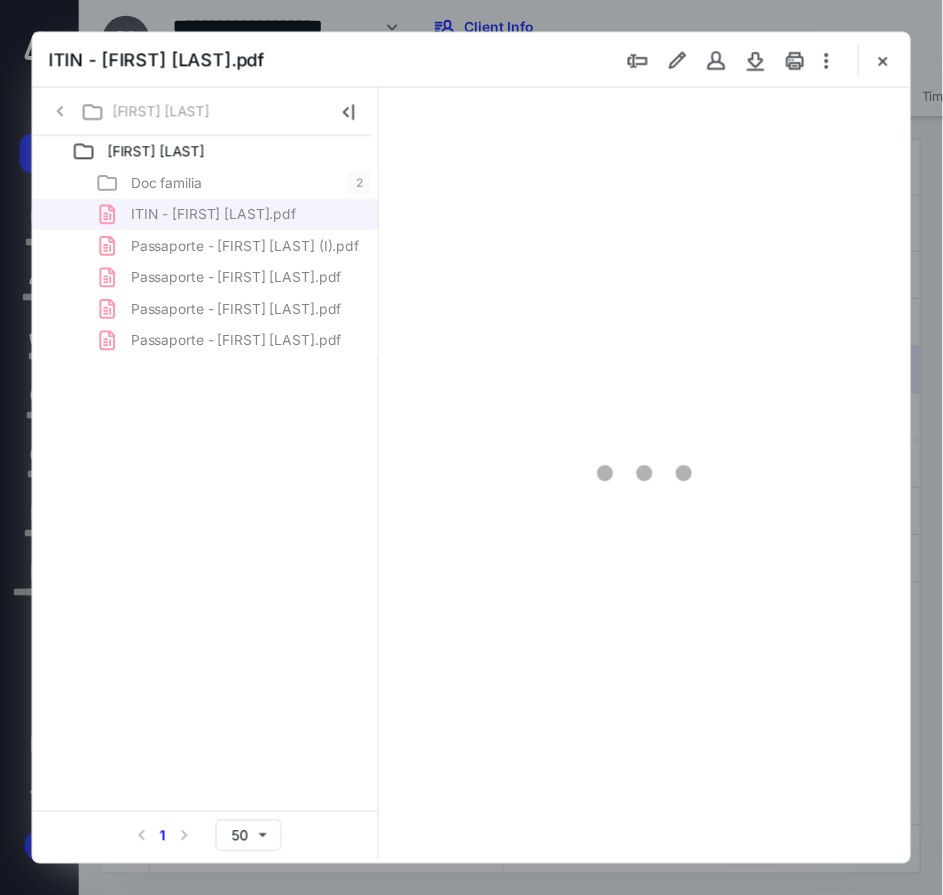 scroll, scrollTop: 0, scrollLeft: 0, axis: both 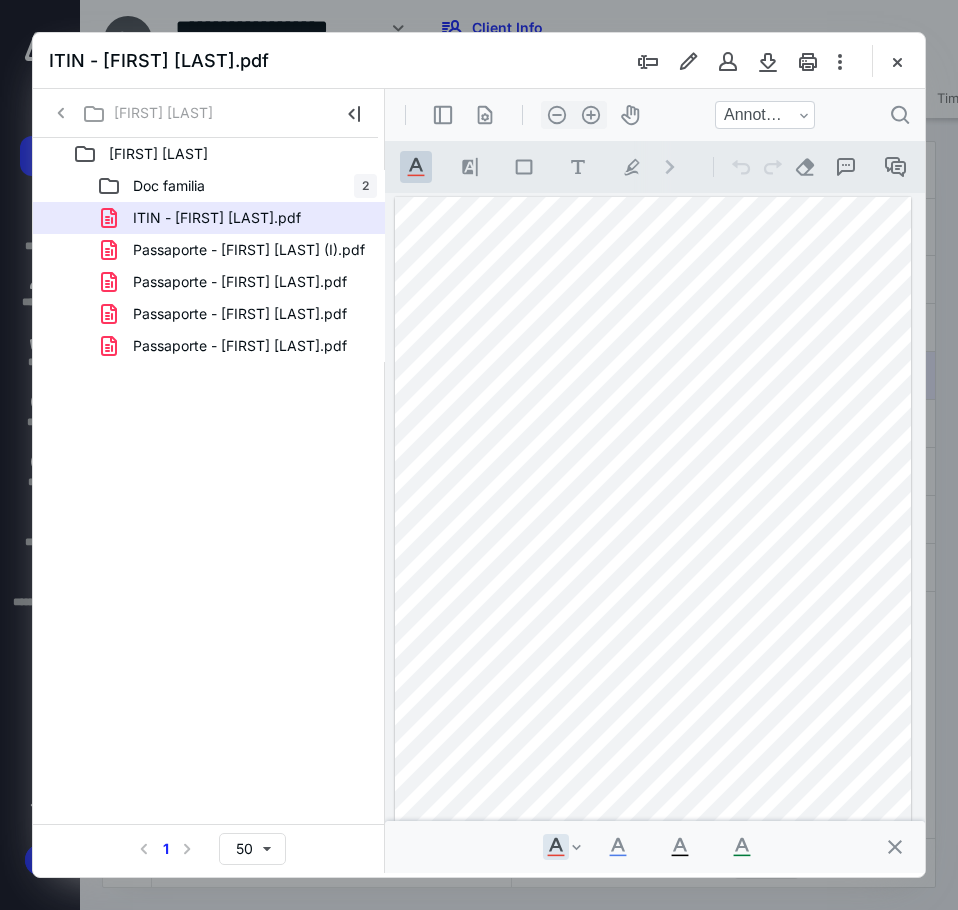 click at bounding box center (897, 61) 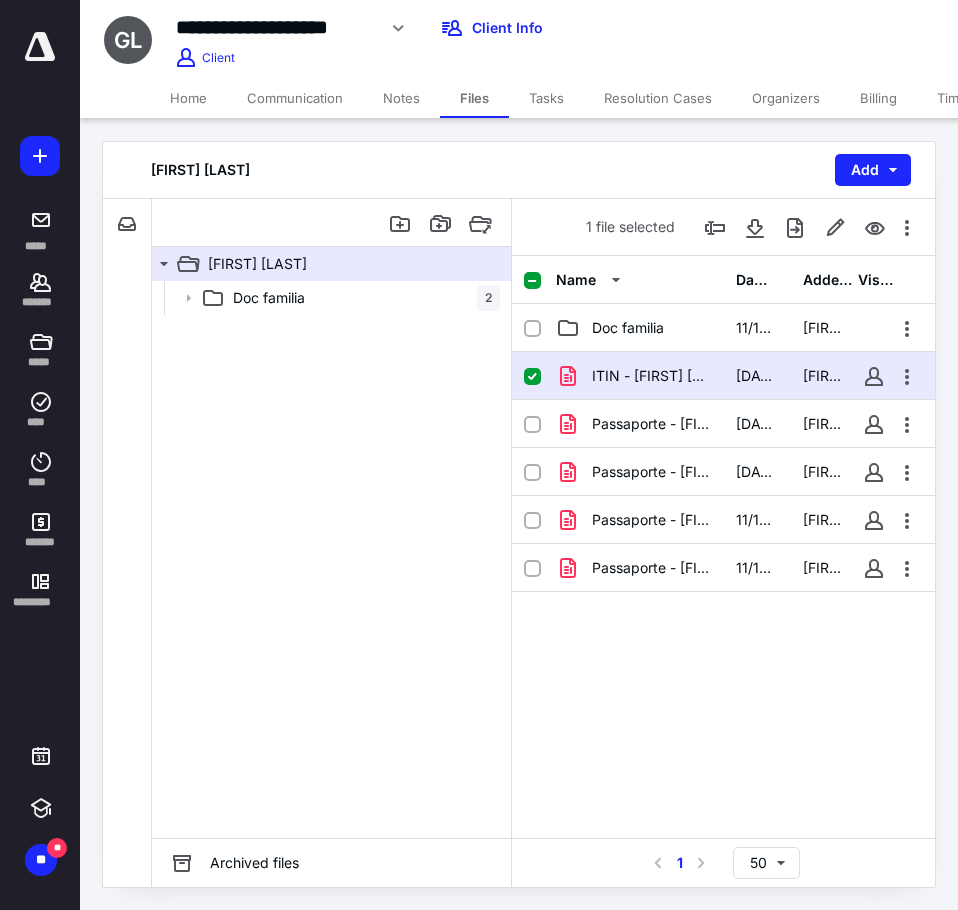 click on "Home" at bounding box center (188, 98) 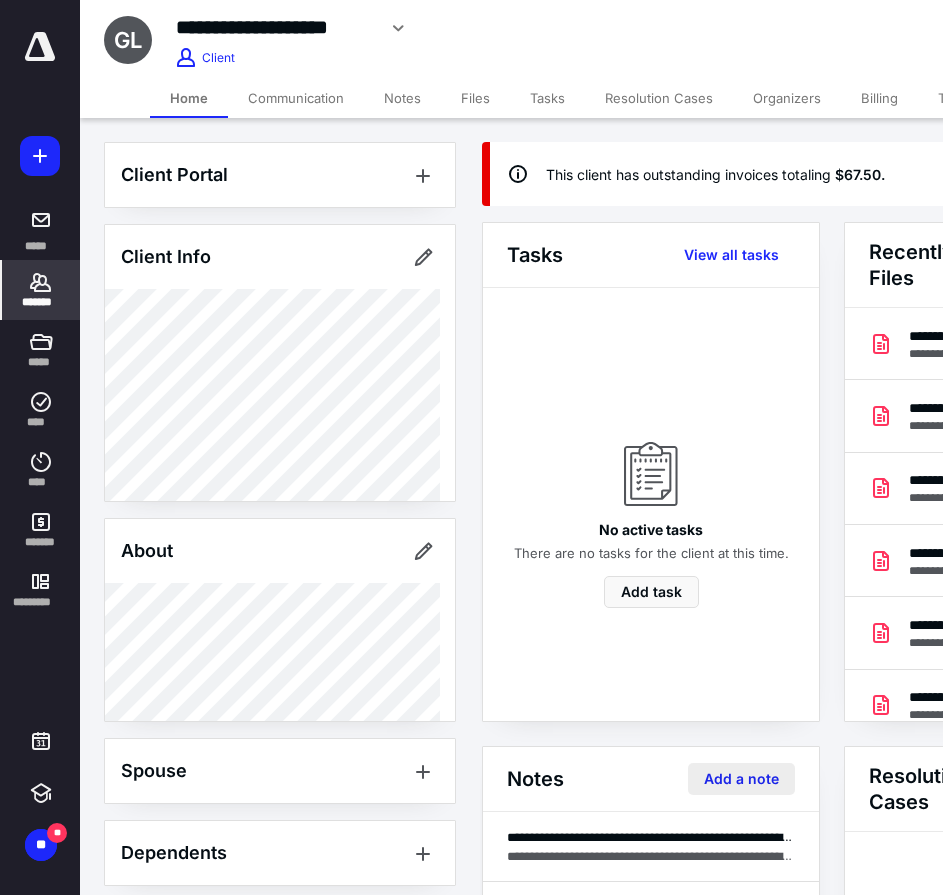 click on "Add a note" at bounding box center (741, 779) 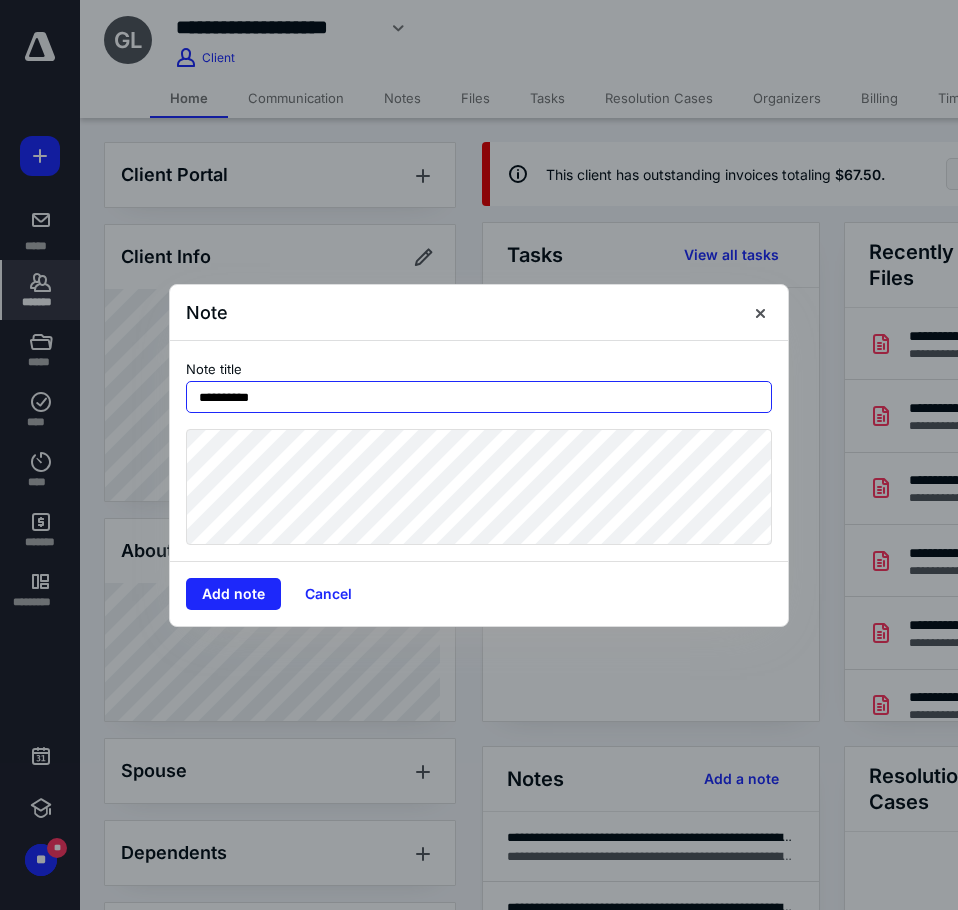 click on "**********" at bounding box center (479, 397) 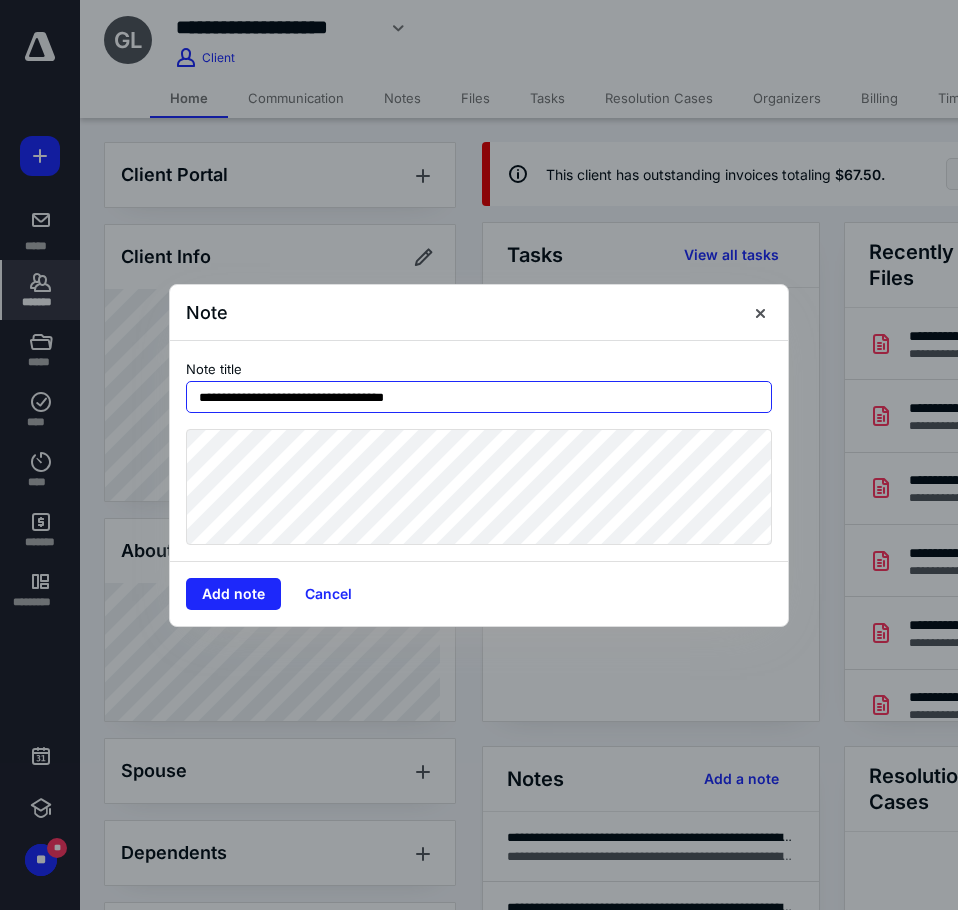 paste on "**********" 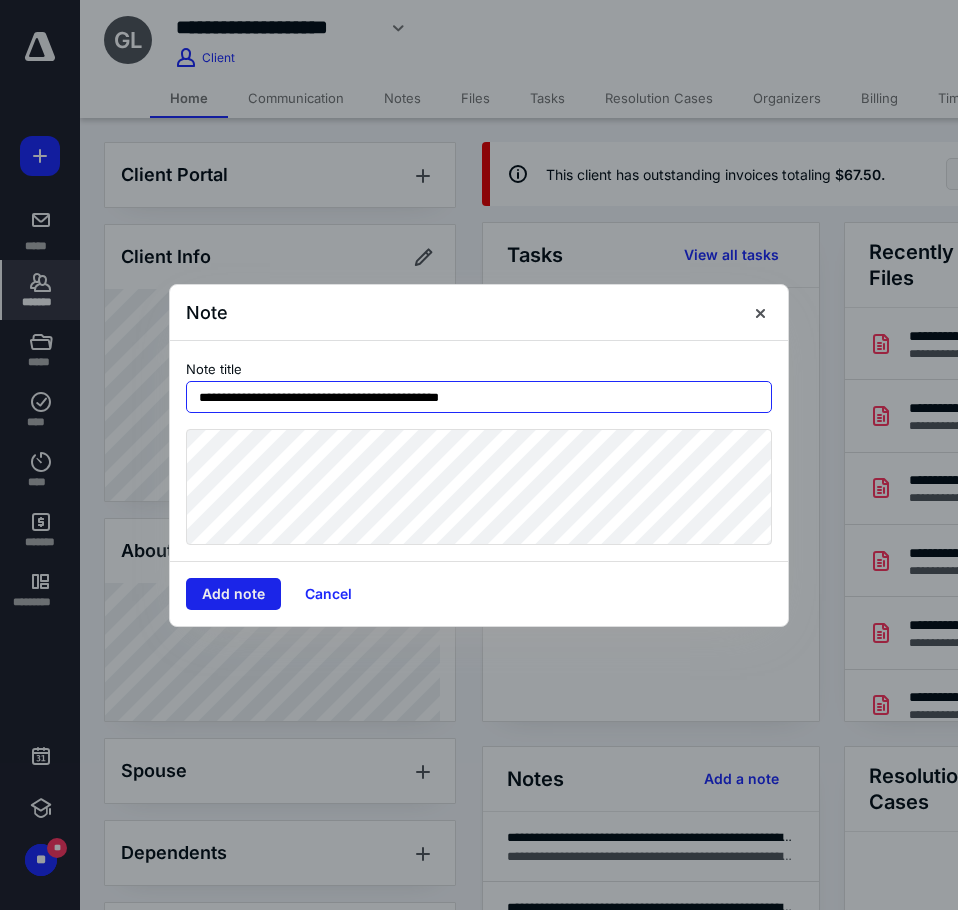 type on "**********" 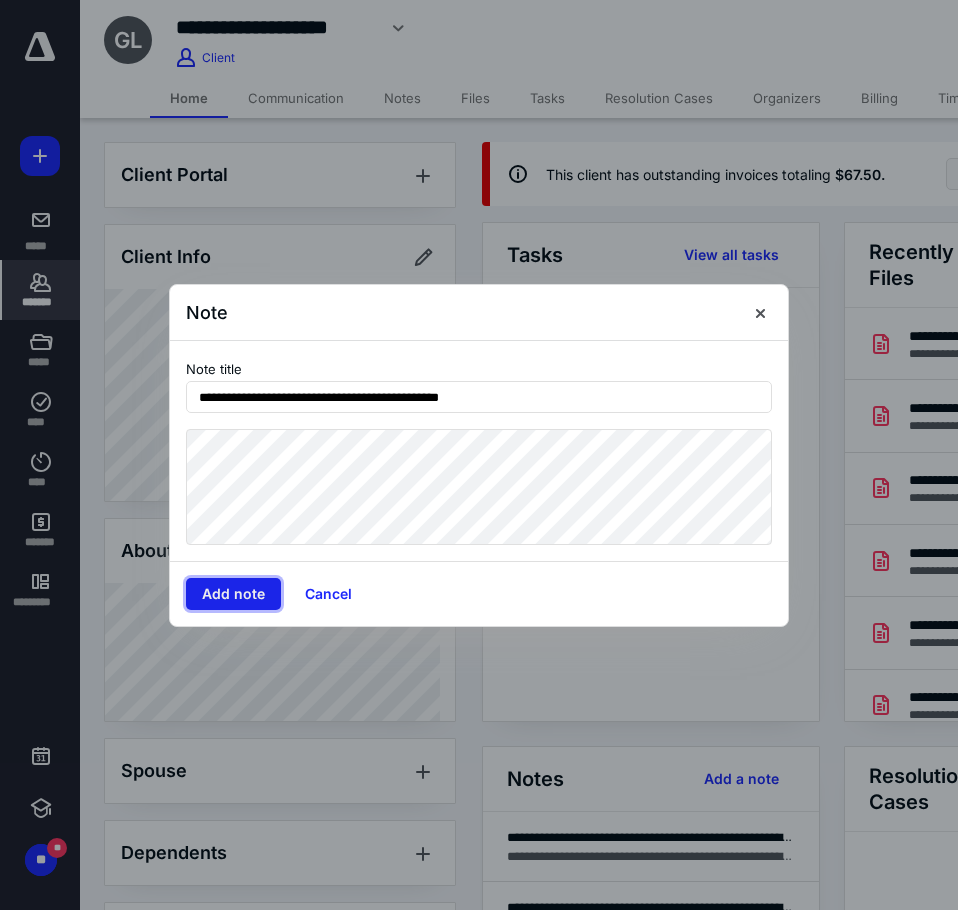 click on "Add note" at bounding box center (233, 594) 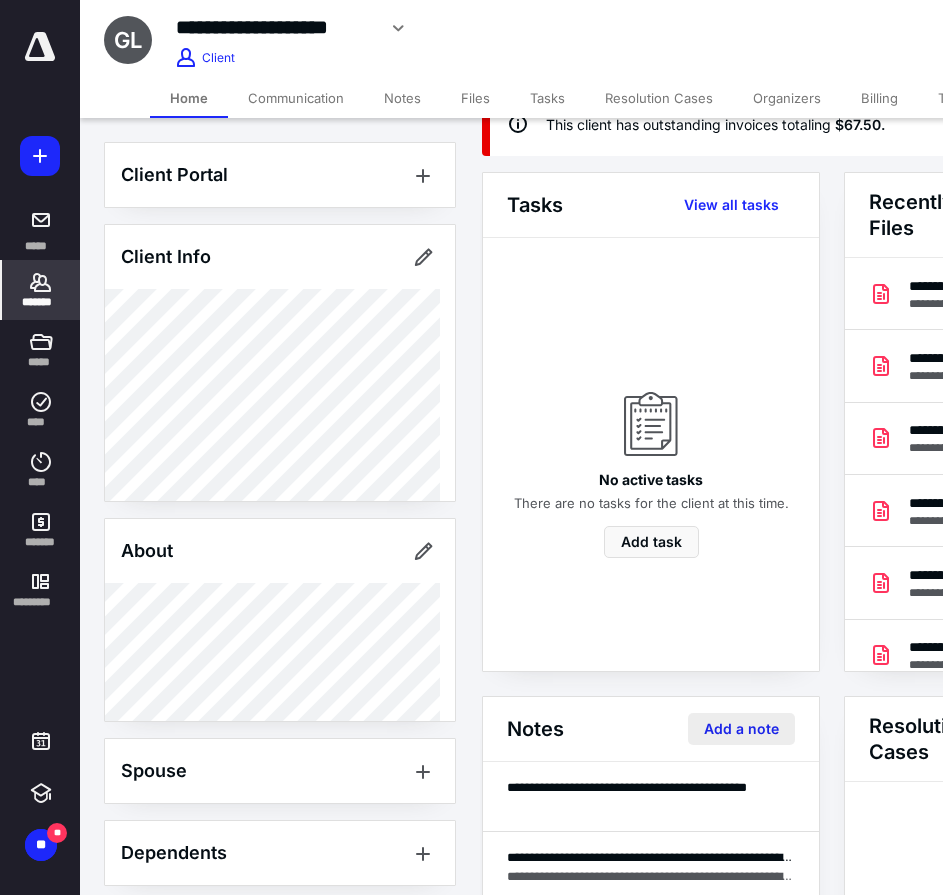 scroll, scrollTop: 100, scrollLeft: 0, axis: vertical 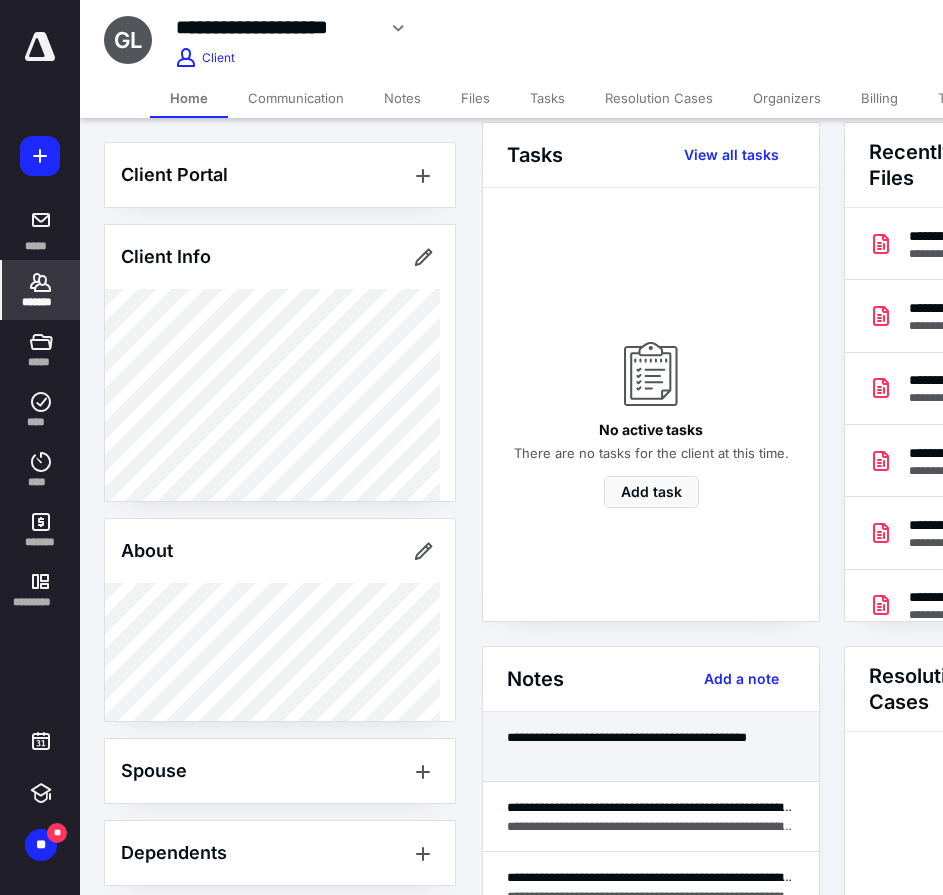 click on "**********" at bounding box center (651, 747) 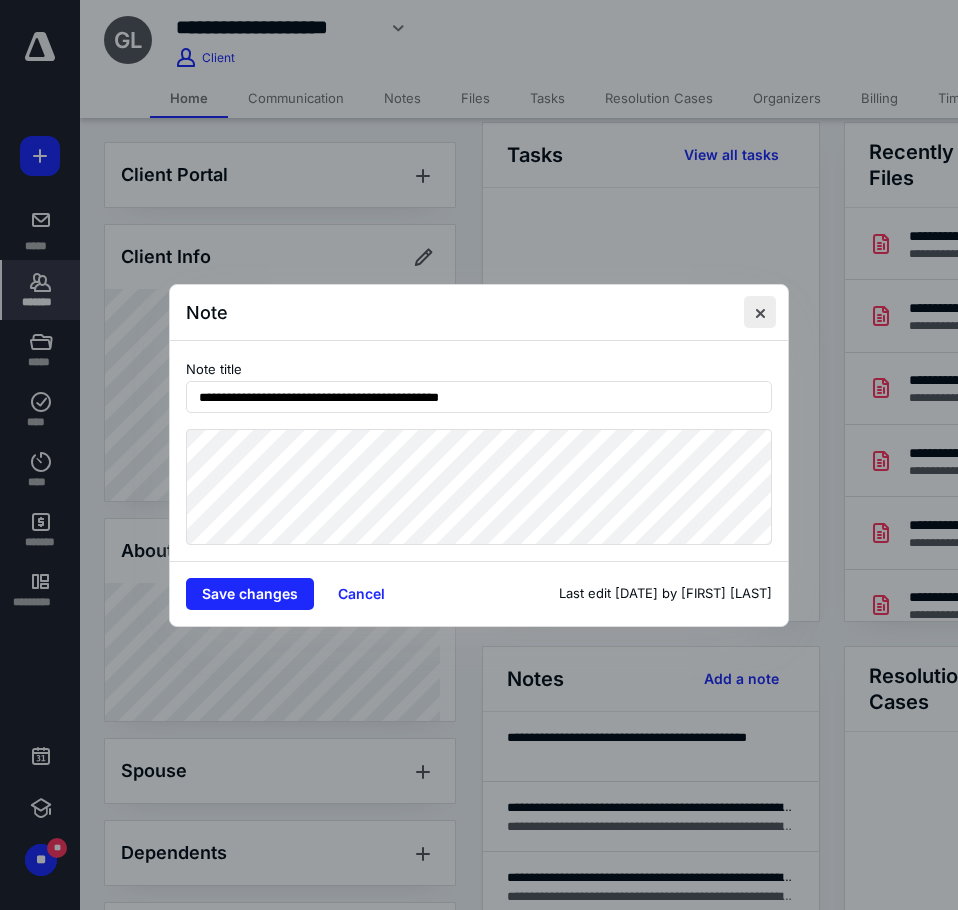 click at bounding box center (760, 312) 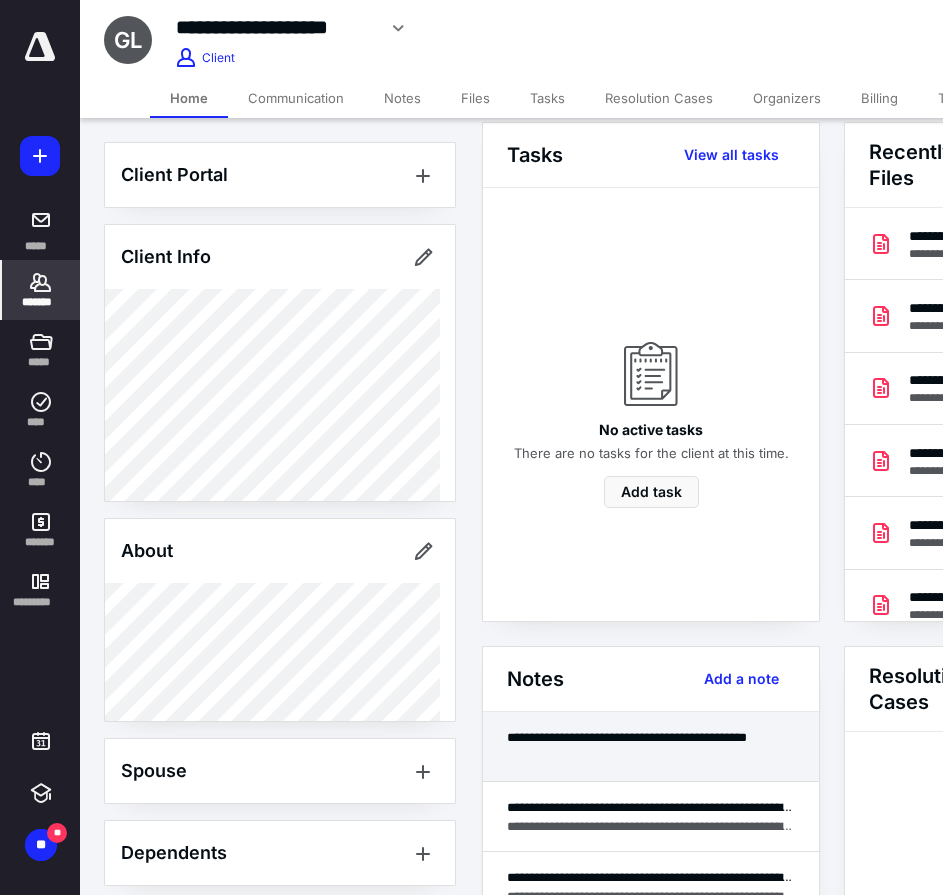 click on "**********" at bounding box center (651, 737) 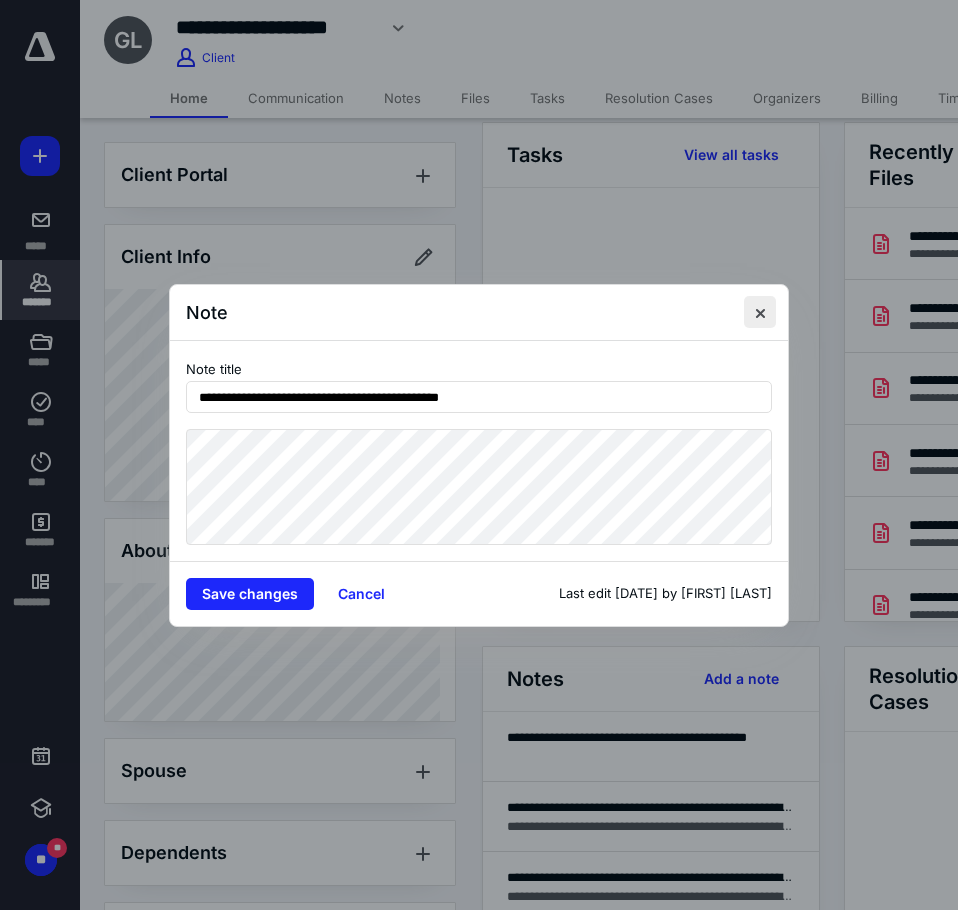 click at bounding box center [760, 312] 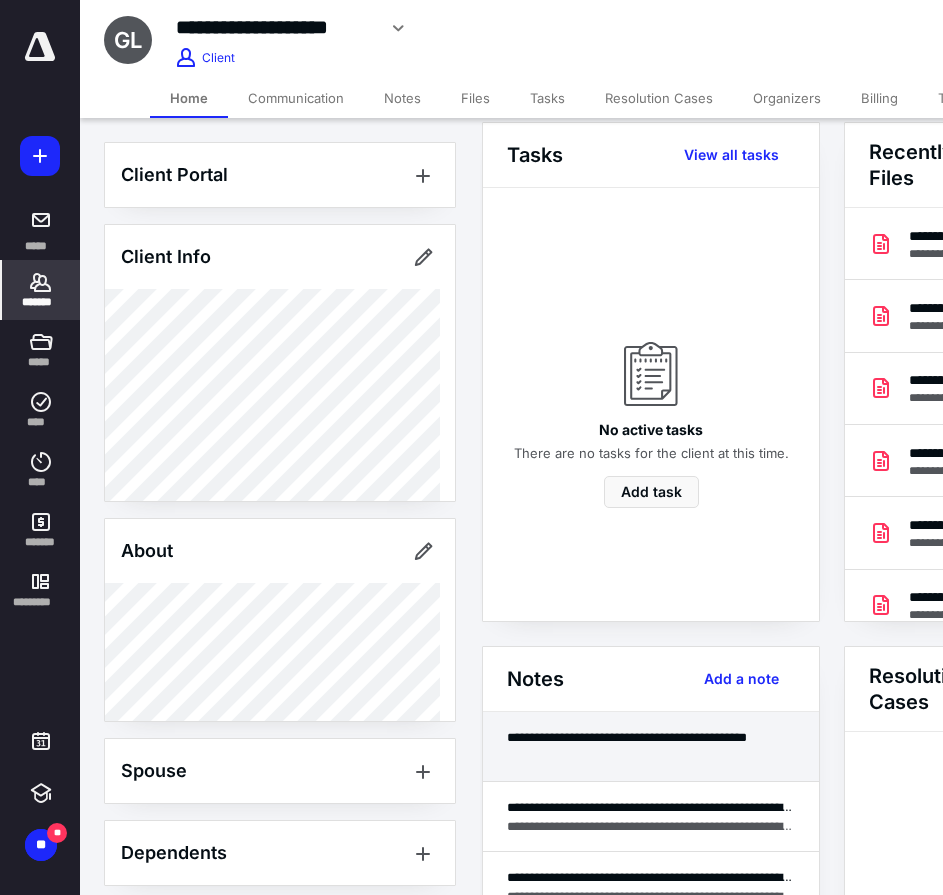 click on "**********" at bounding box center (651, 737) 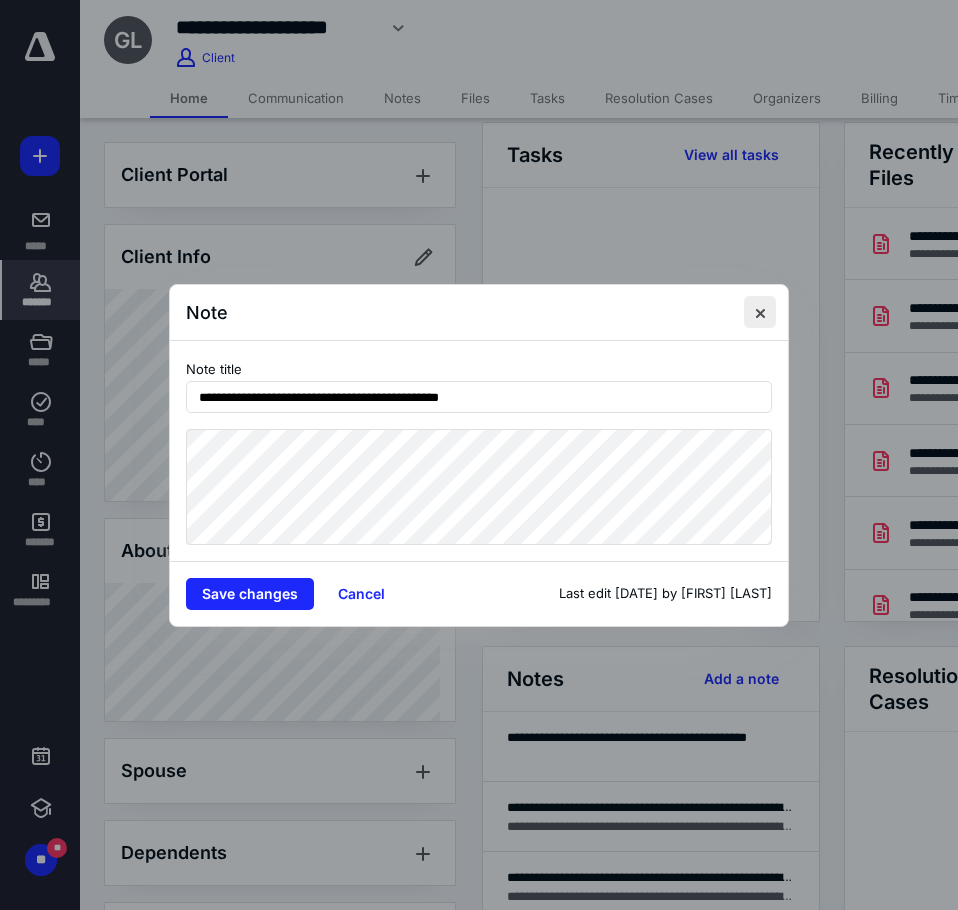 click at bounding box center (760, 312) 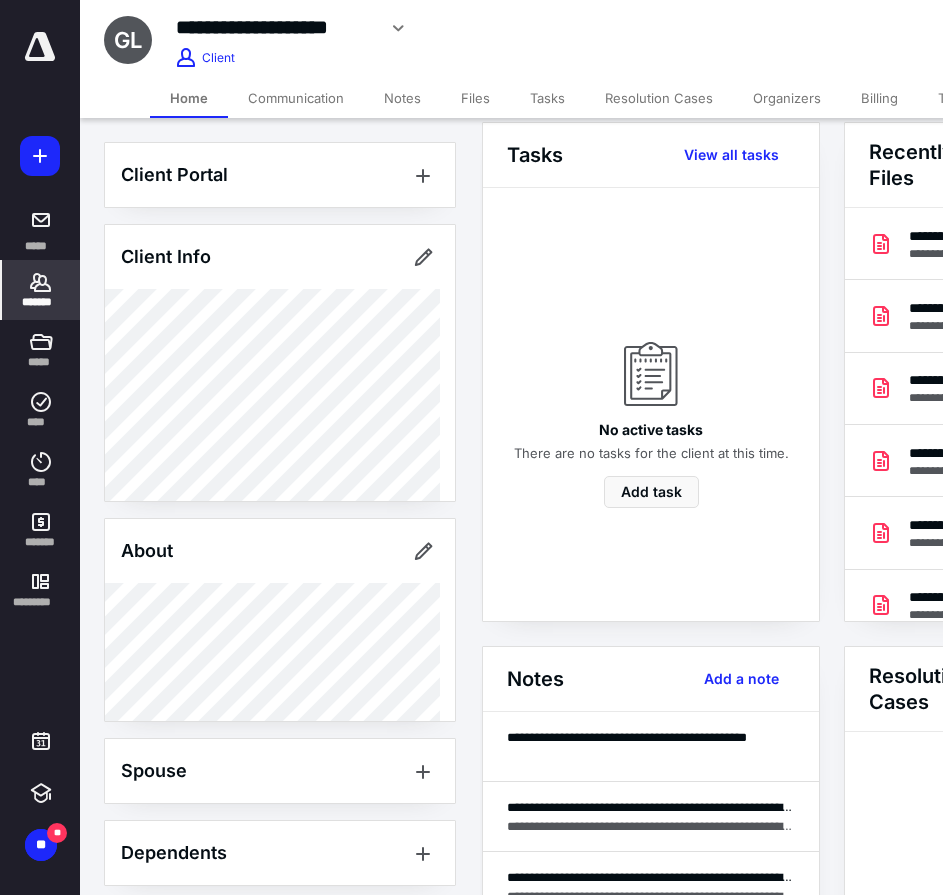 click 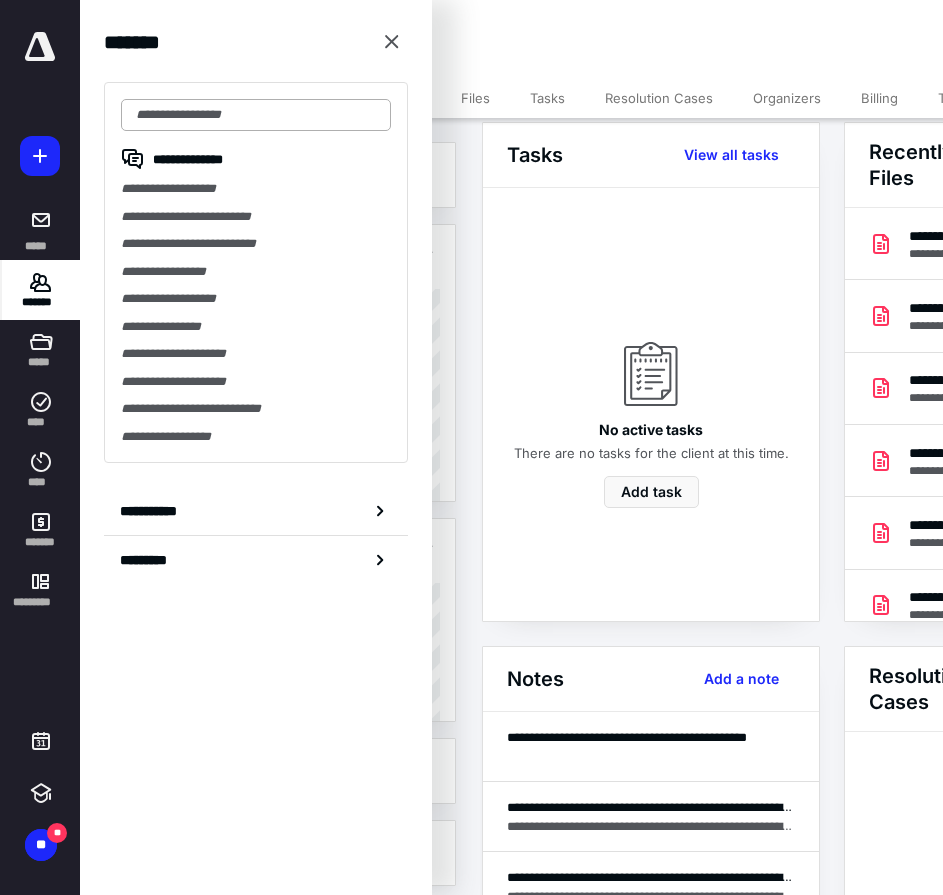 click at bounding box center [256, 115] 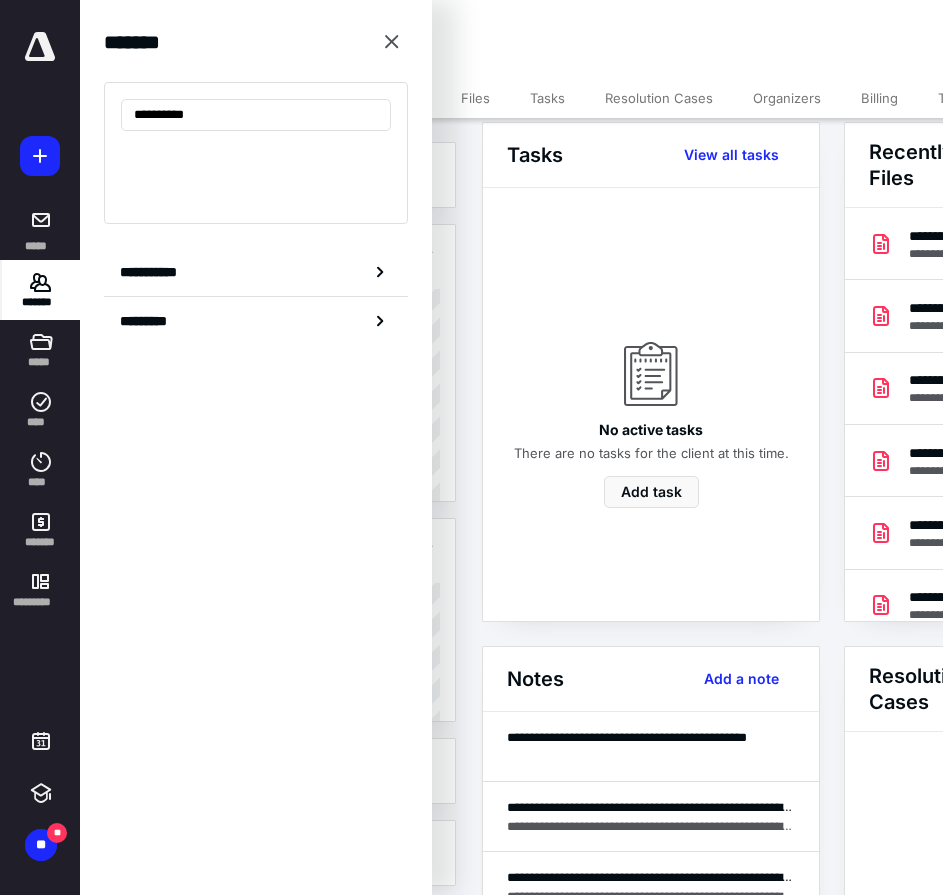 type on "**********" 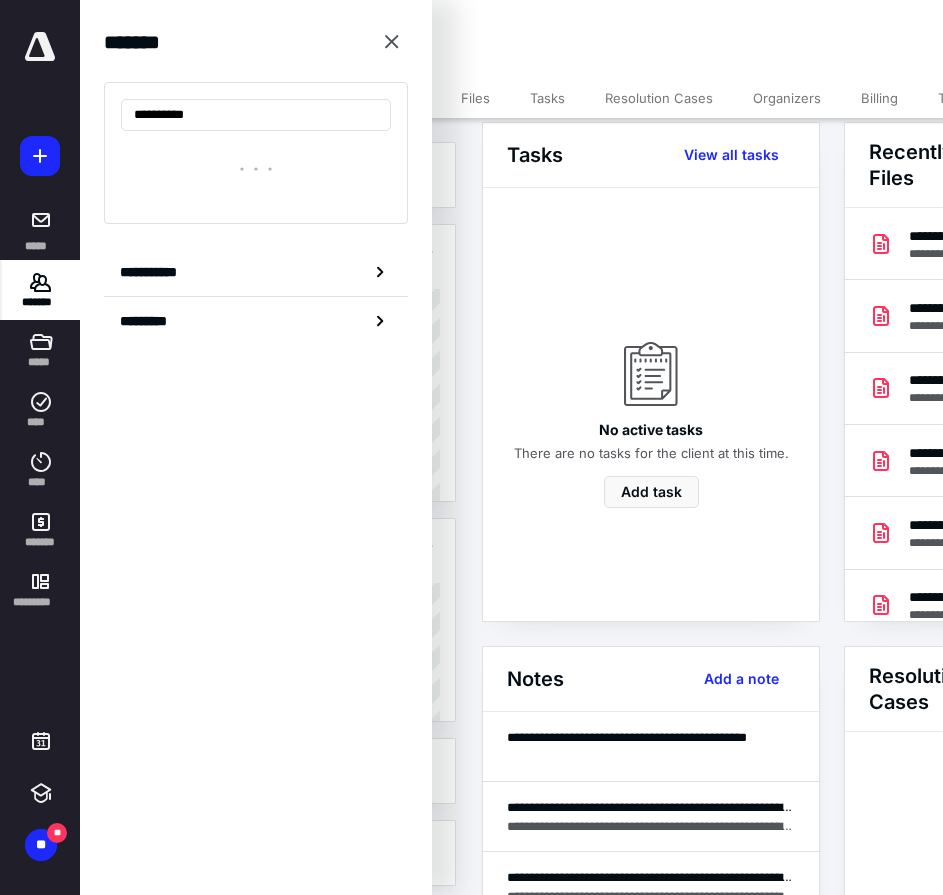 click on "No active tasks There are no tasks for the client at this time. Add task" at bounding box center (651, 404) 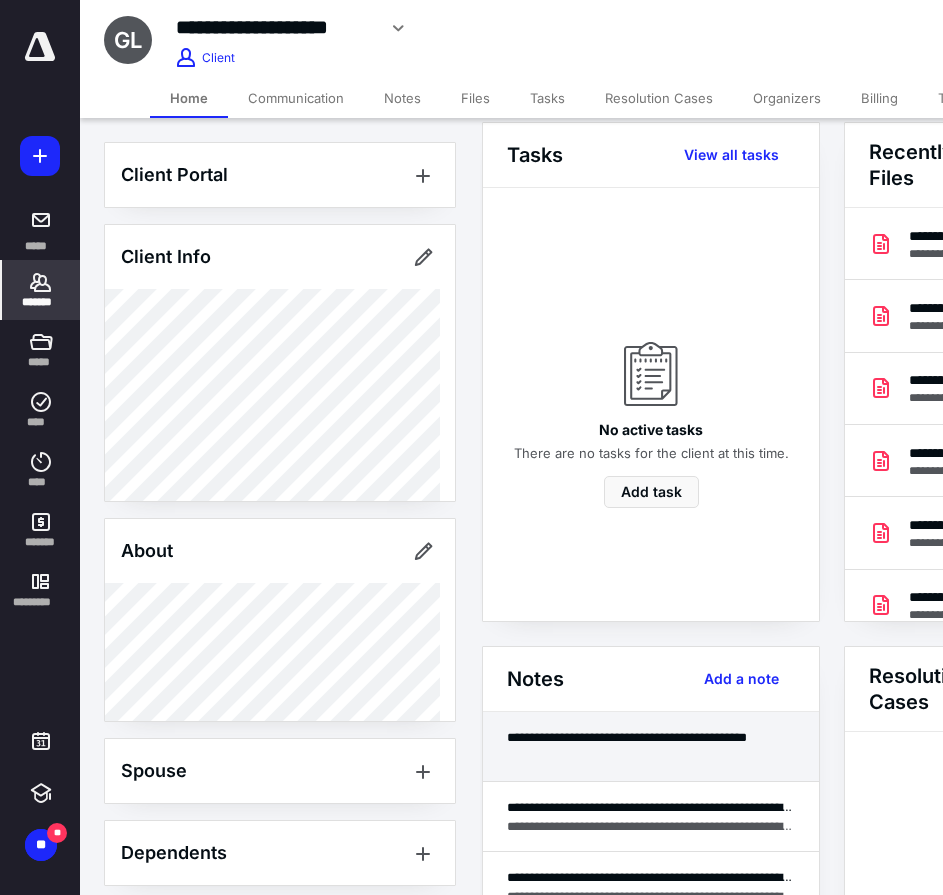 click on "**********" at bounding box center (651, 737) 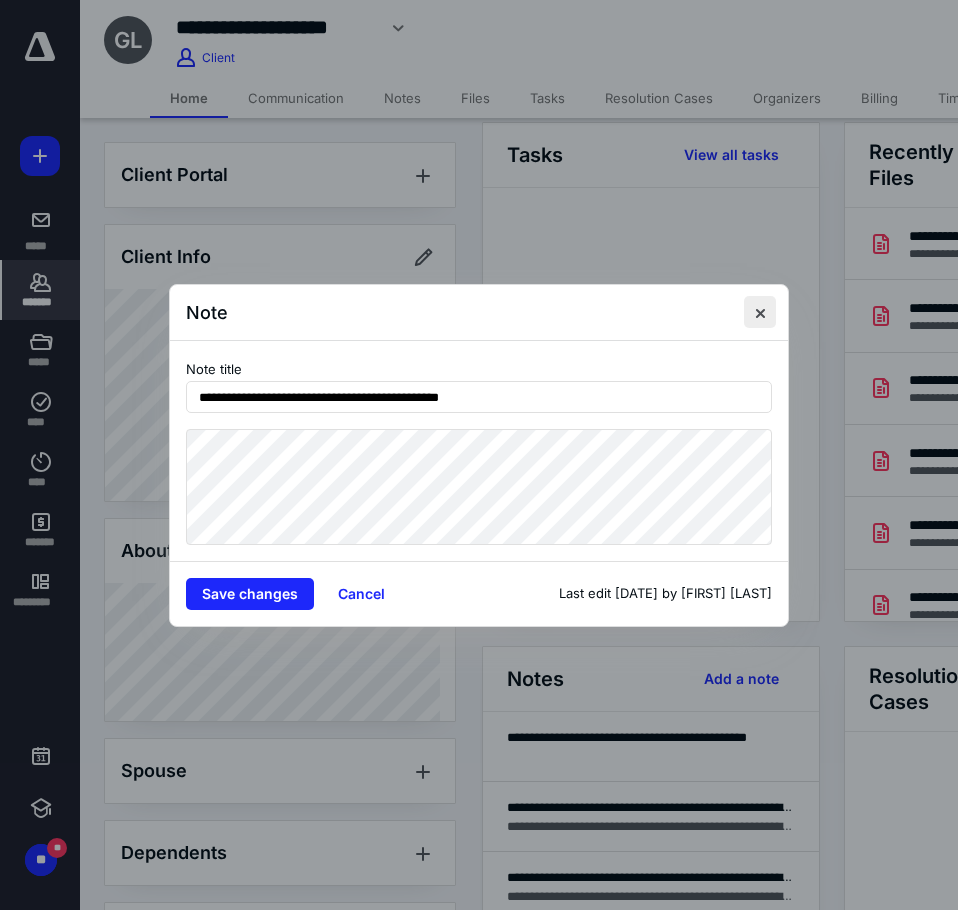 click at bounding box center [760, 312] 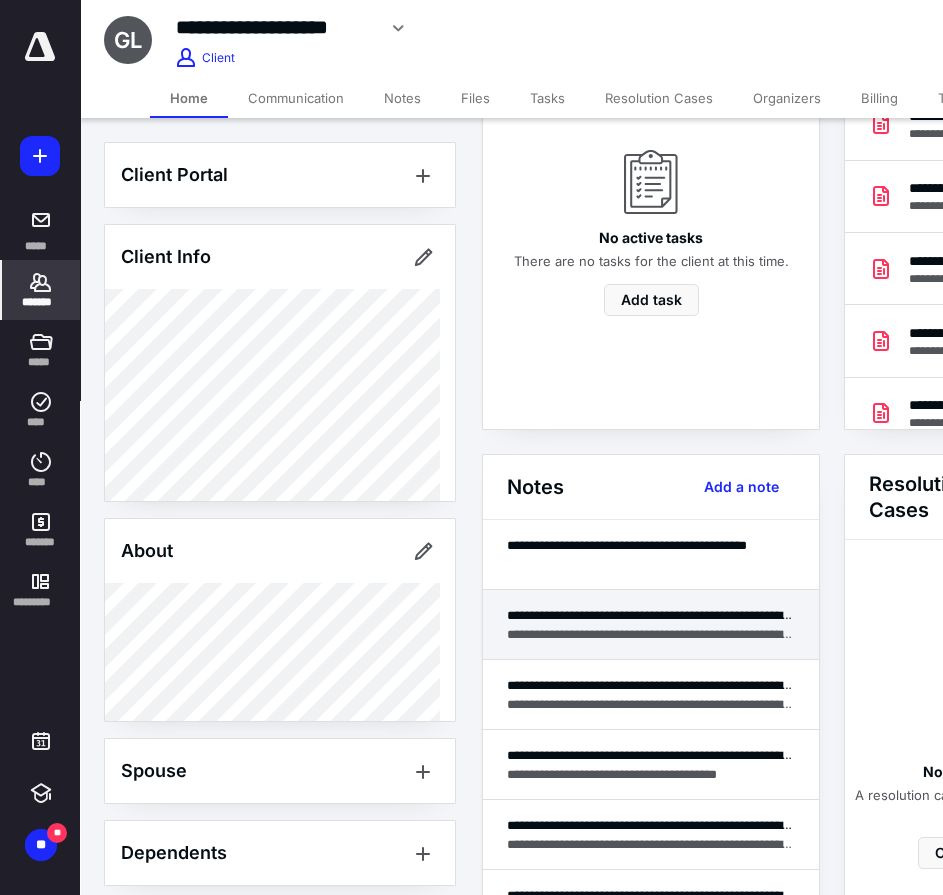 scroll, scrollTop: 300, scrollLeft: 0, axis: vertical 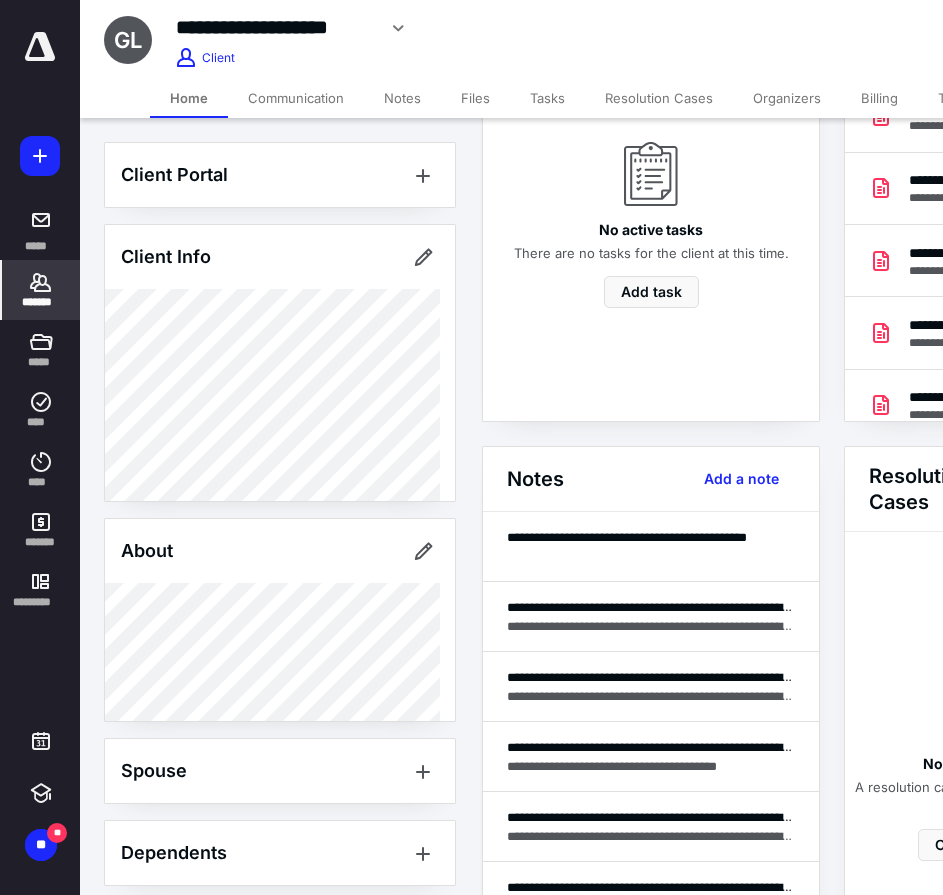 click on "Notes" at bounding box center (402, 98) 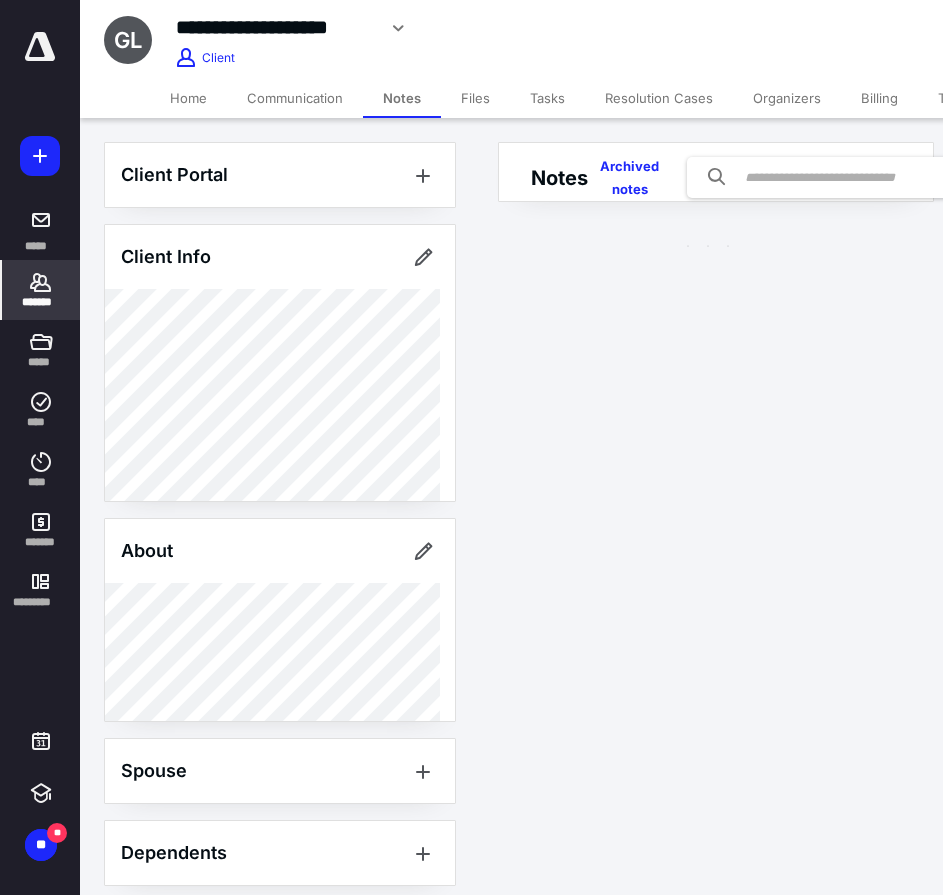 scroll, scrollTop: 0, scrollLeft: 0, axis: both 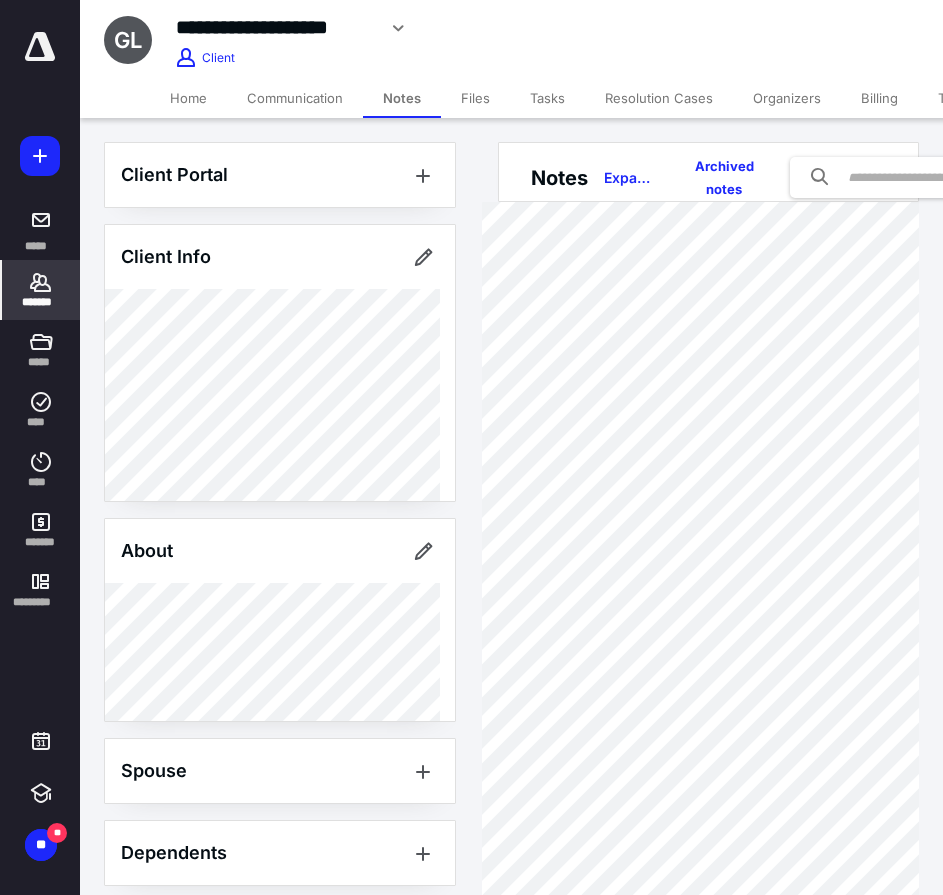 click on "Home" at bounding box center [188, 98] 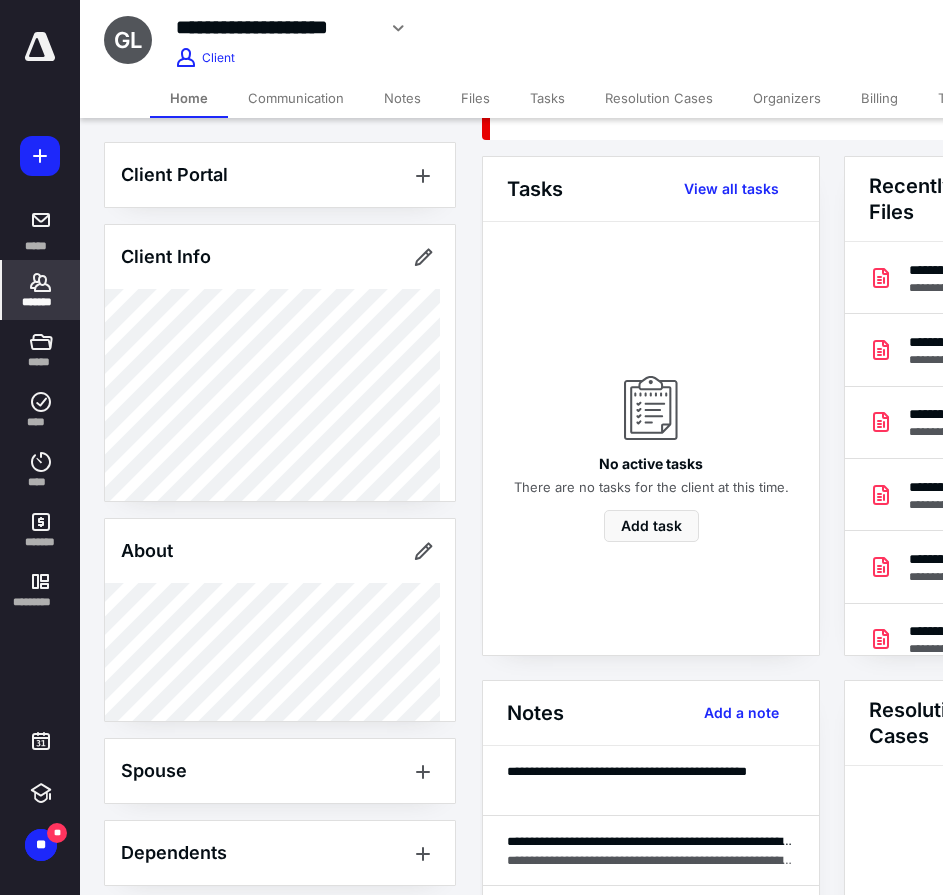 scroll, scrollTop: 200, scrollLeft: 0, axis: vertical 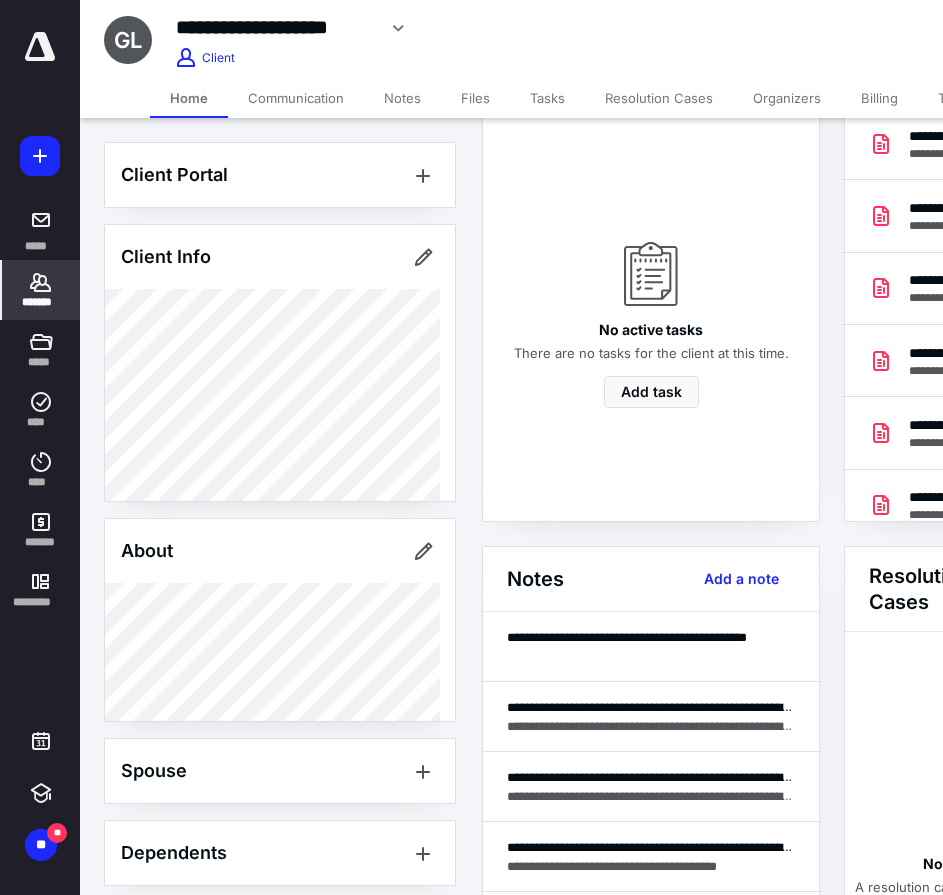 click 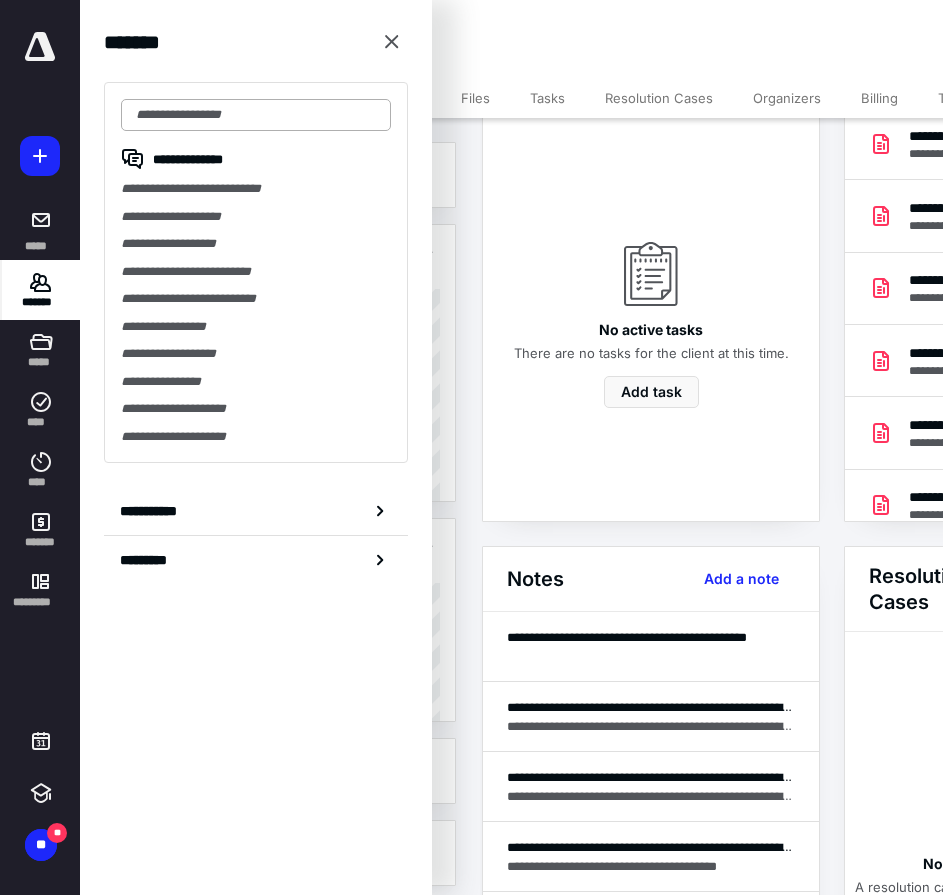click at bounding box center (256, 115) 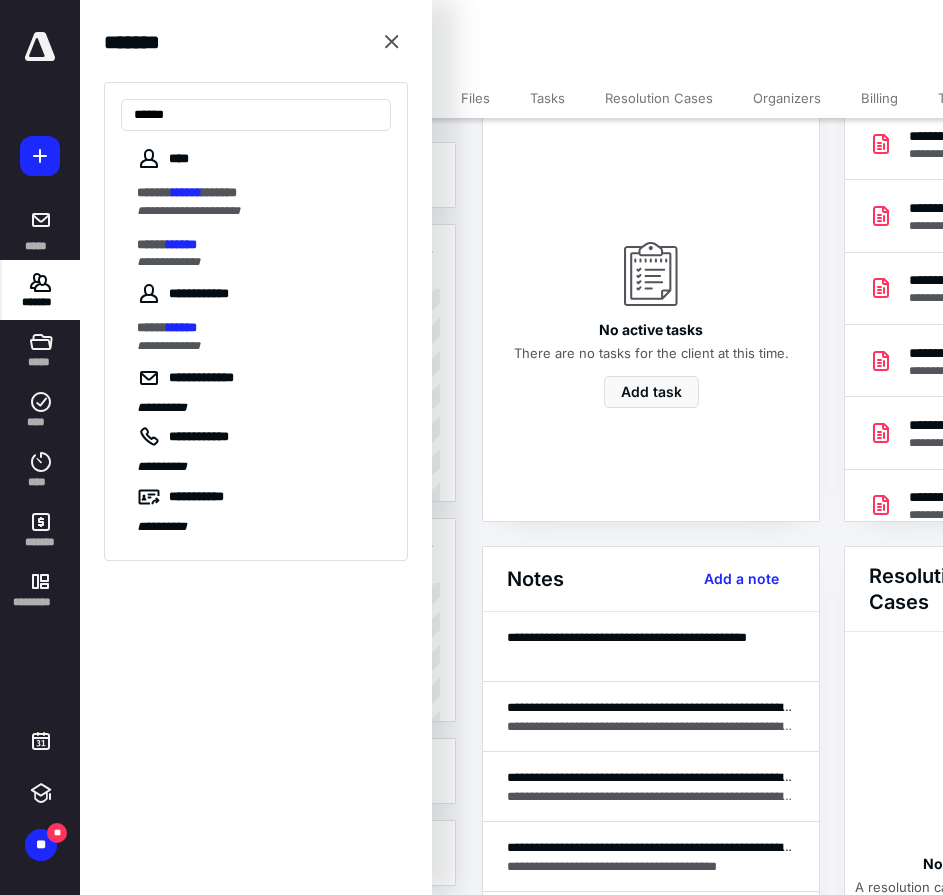 type on "******" 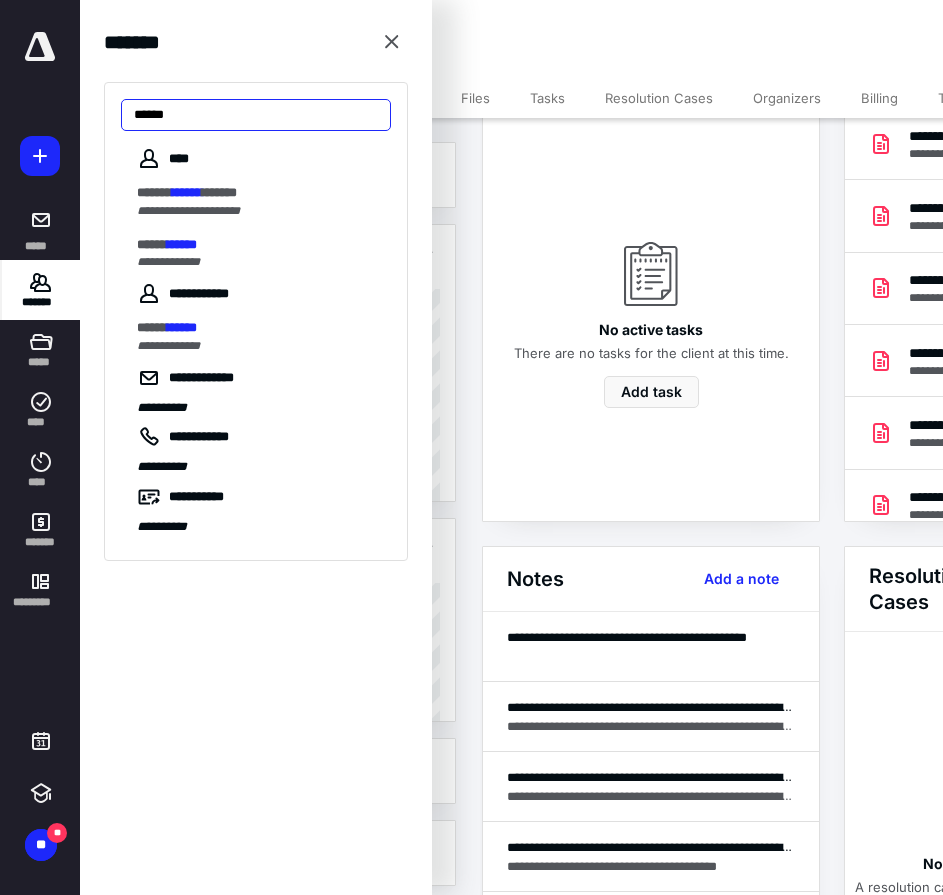 drag, startPoint x: 59, startPoint y: 118, endPoint x: 37, endPoint y: 116, distance: 22.090721 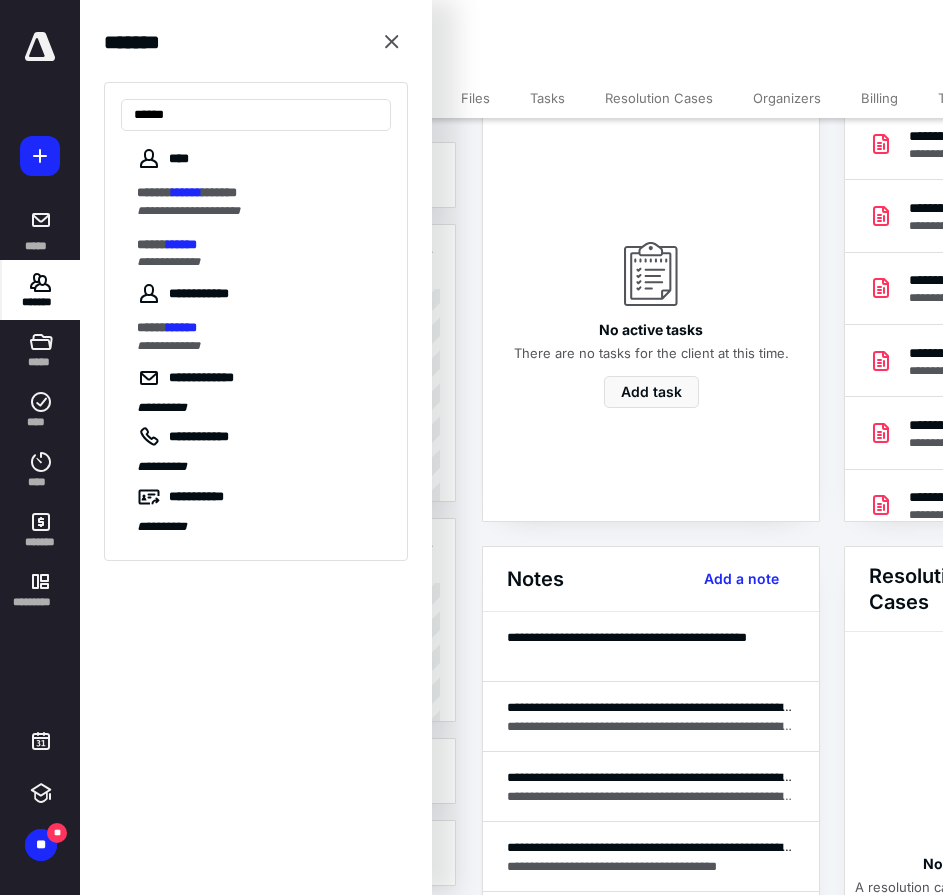click on "**********" at bounding box center (471, 1530) 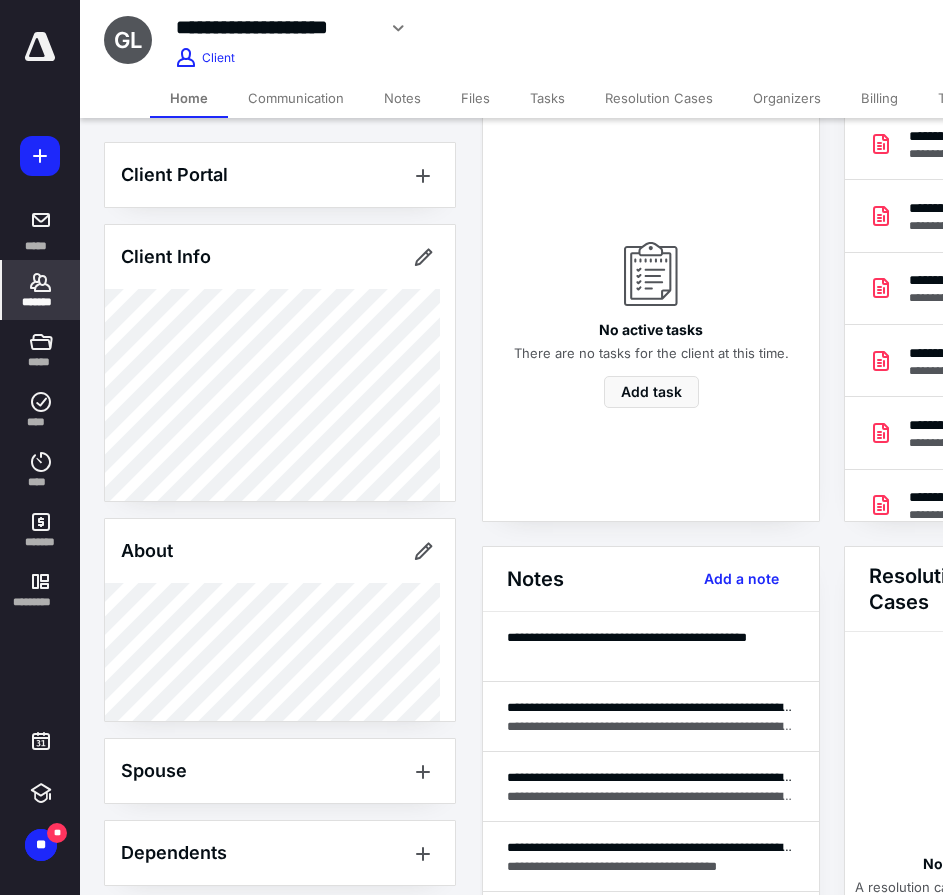 click on "*******" at bounding box center (41, 302) 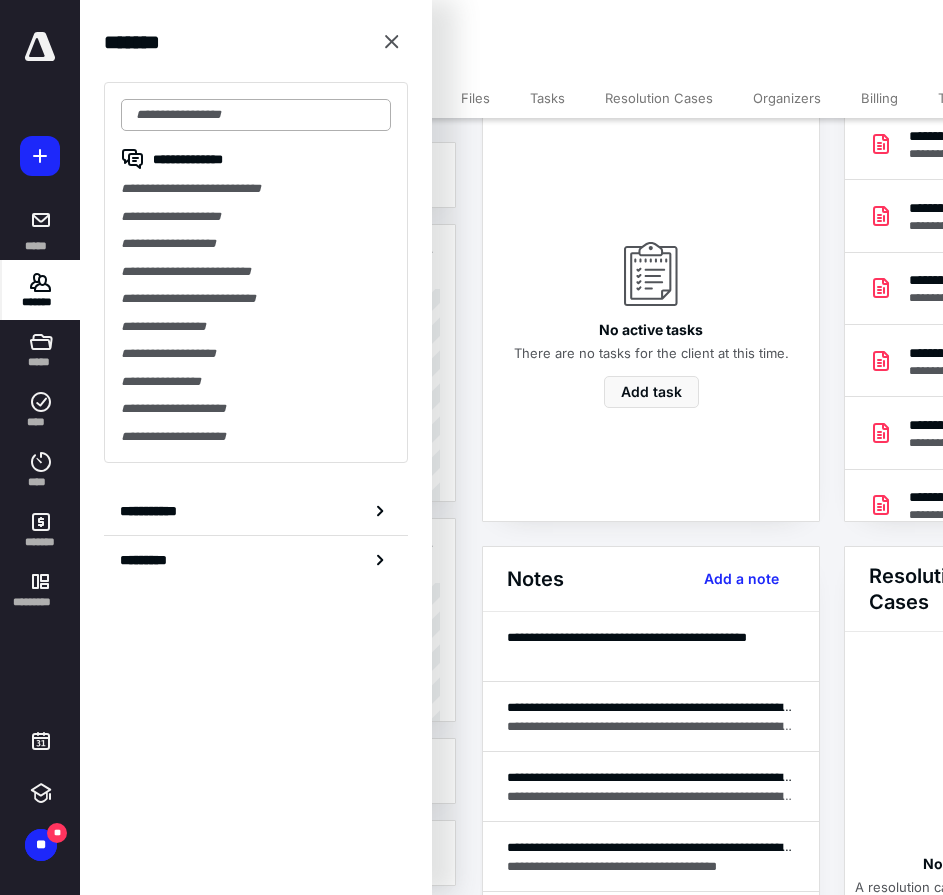 click at bounding box center [256, 115] 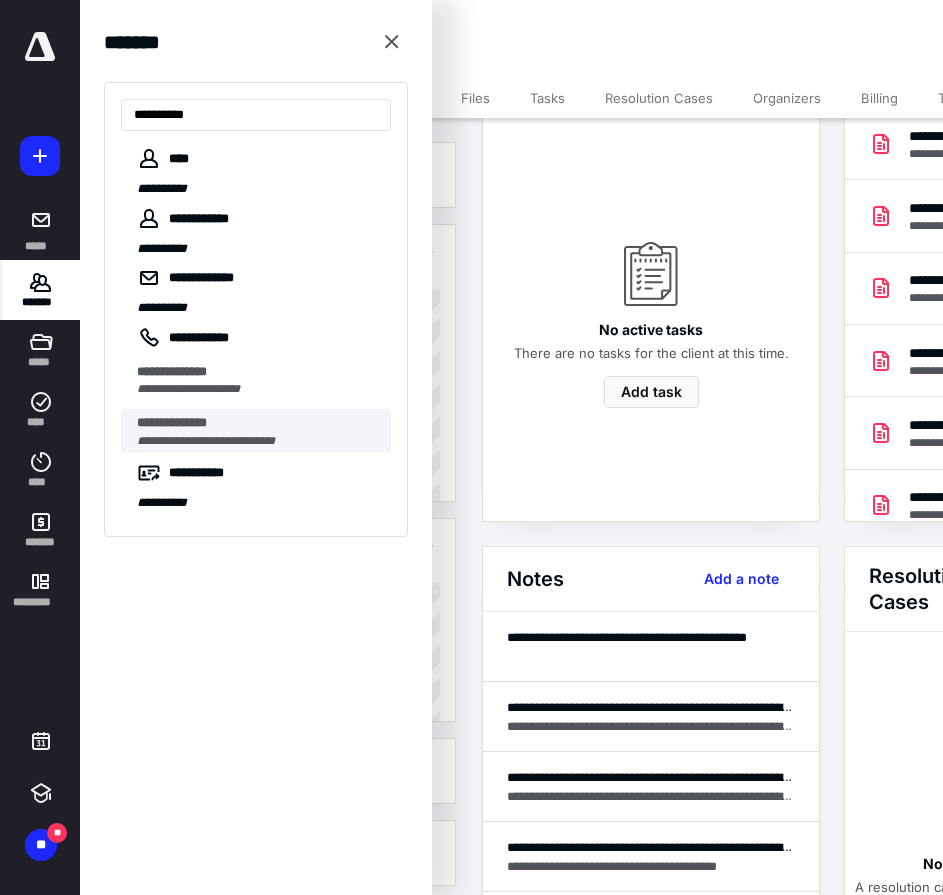 type on "**********" 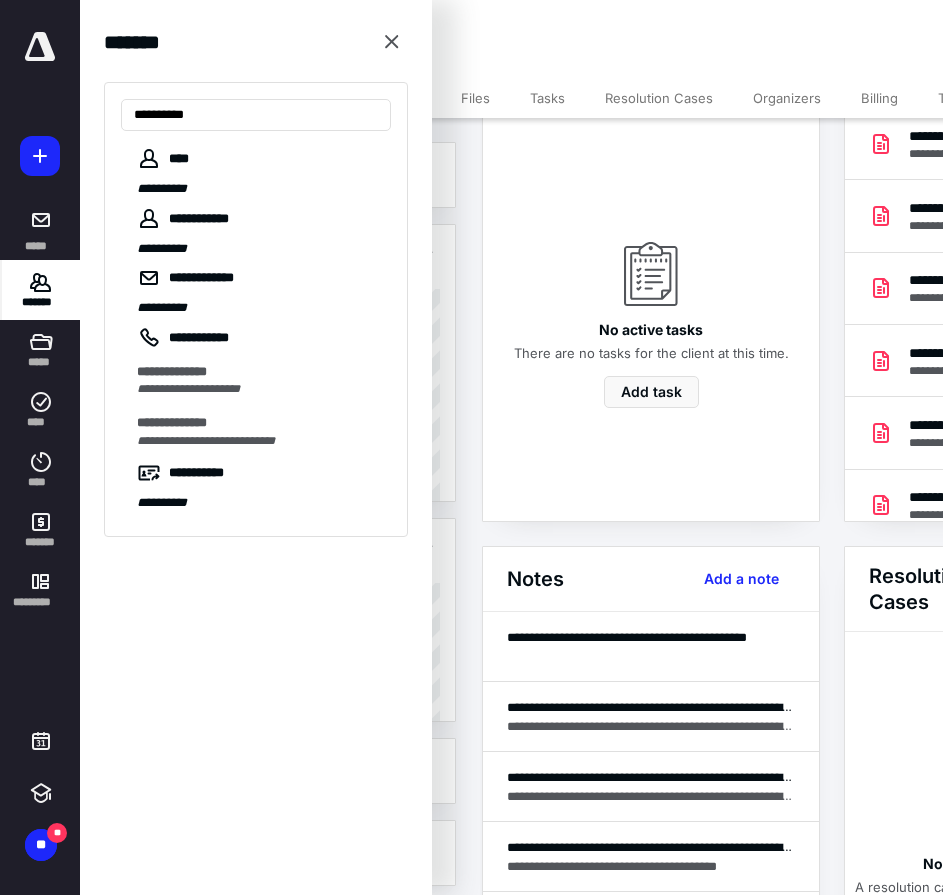 scroll, scrollTop: 0, scrollLeft: 0, axis: both 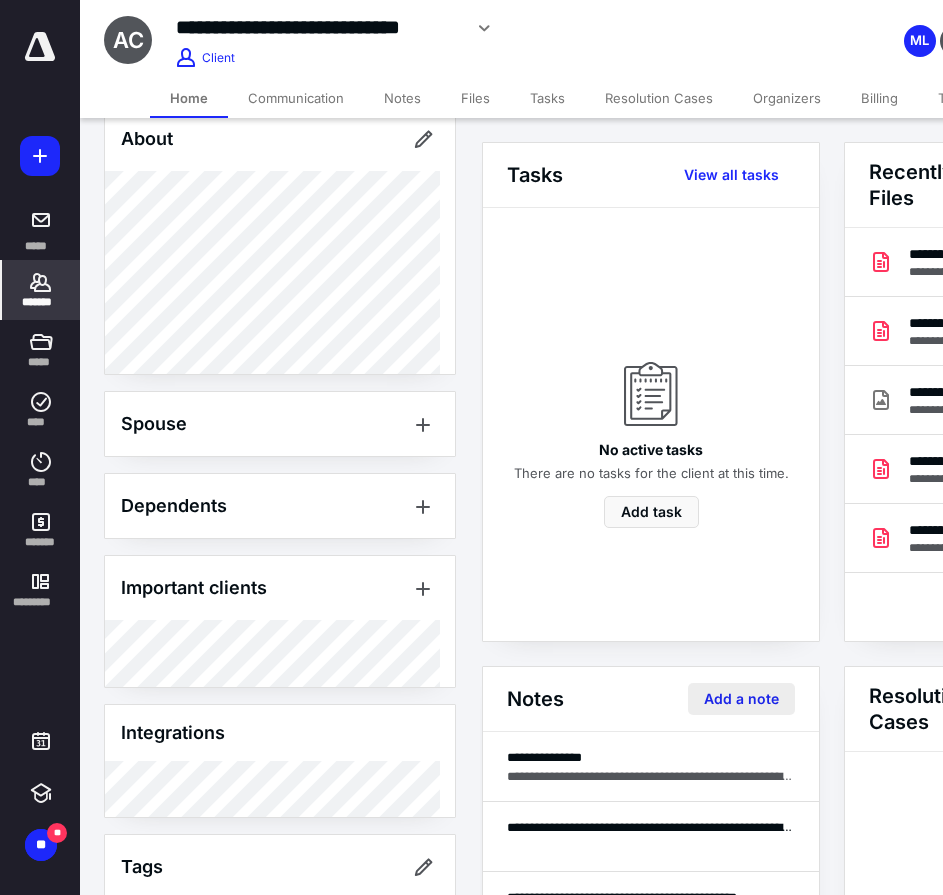 click on "Add a note" at bounding box center (741, 699) 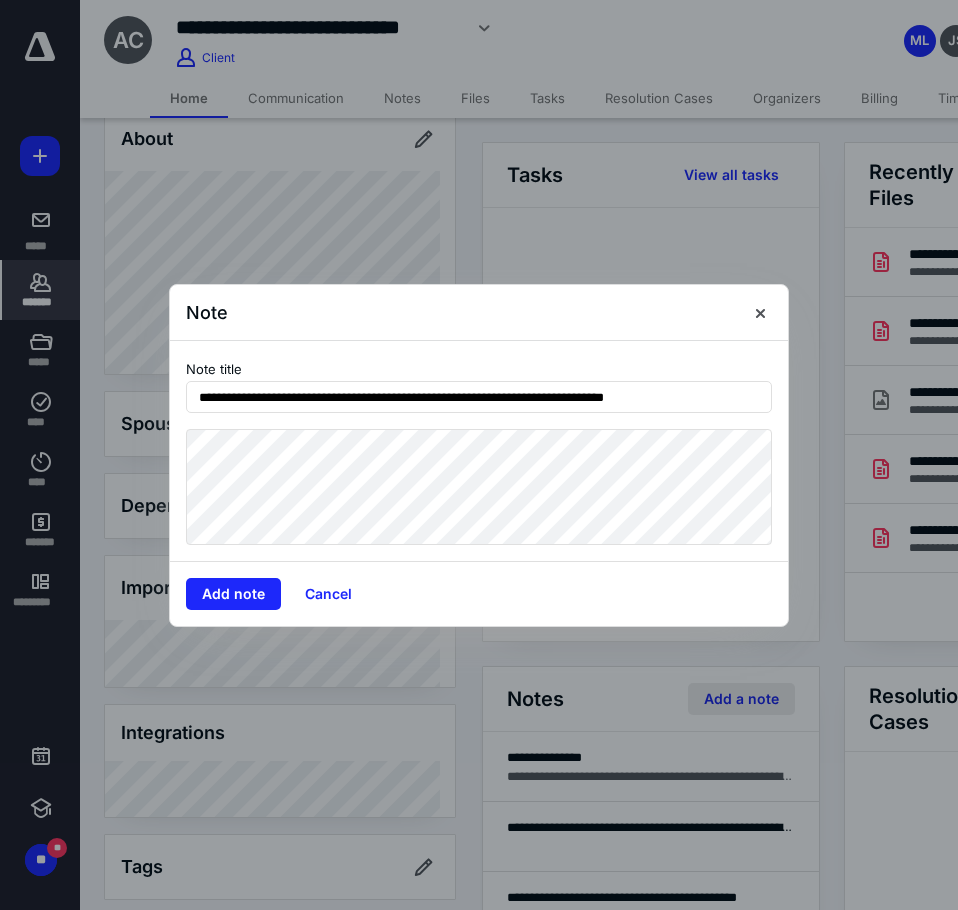 type on "**********" 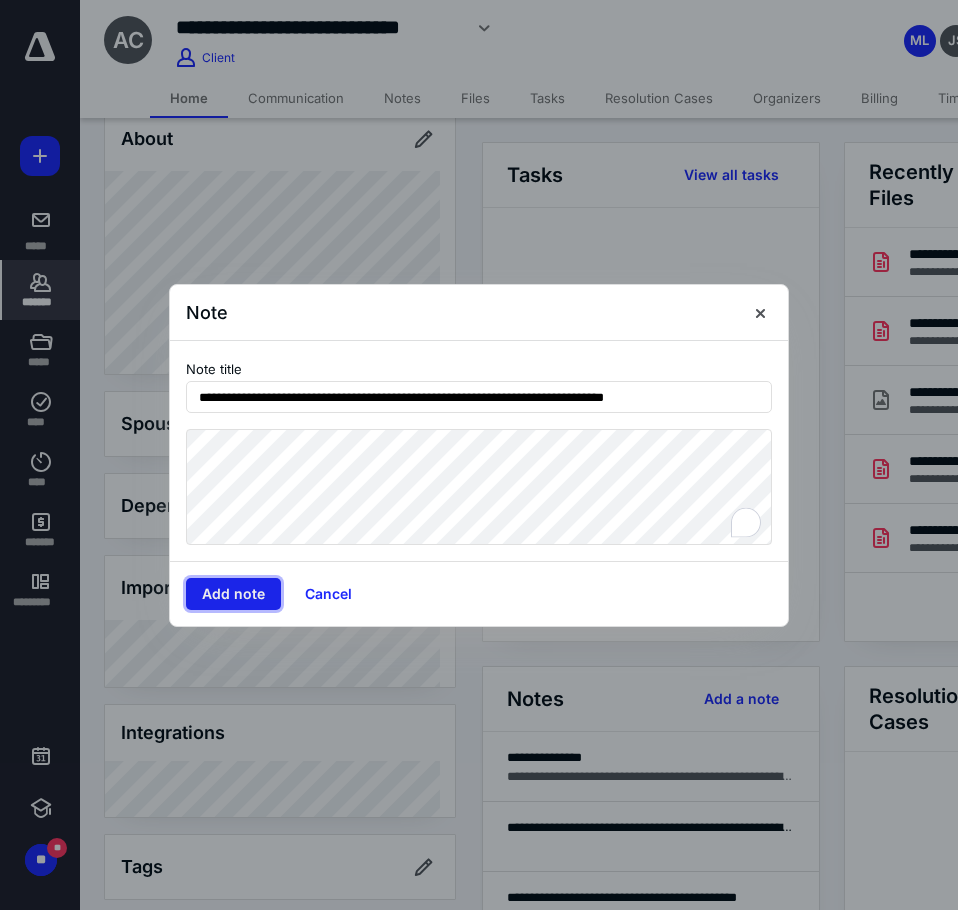 click on "Add note" at bounding box center [233, 594] 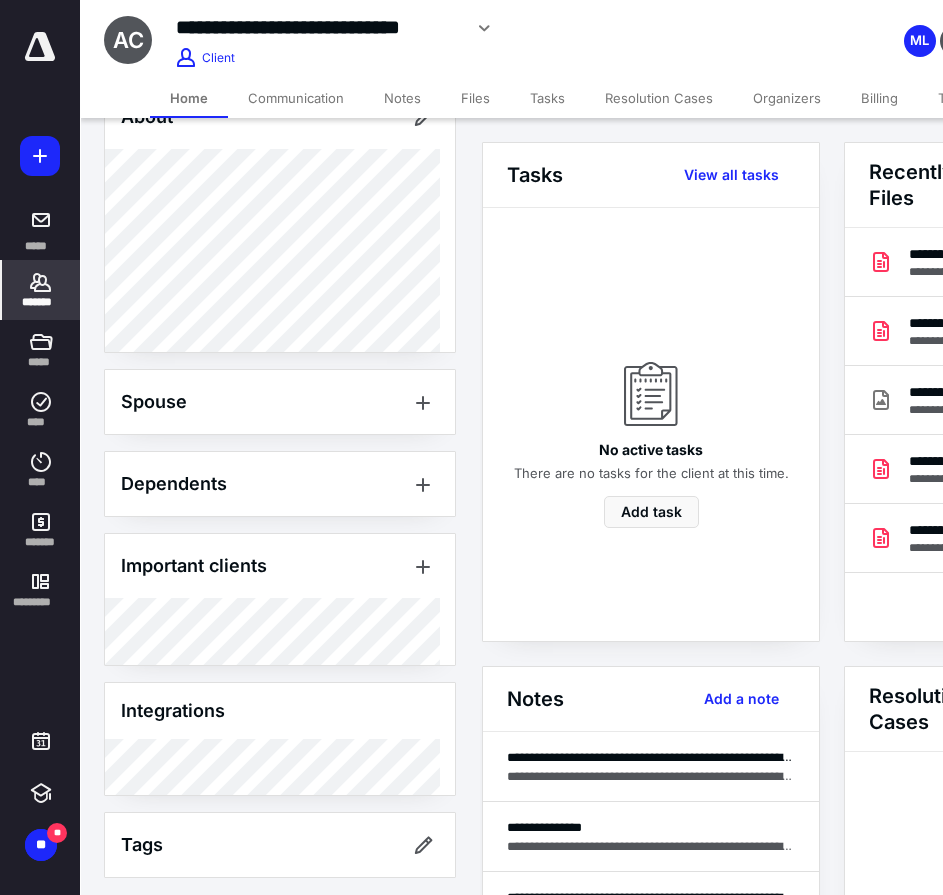 scroll, scrollTop: 429, scrollLeft: 0, axis: vertical 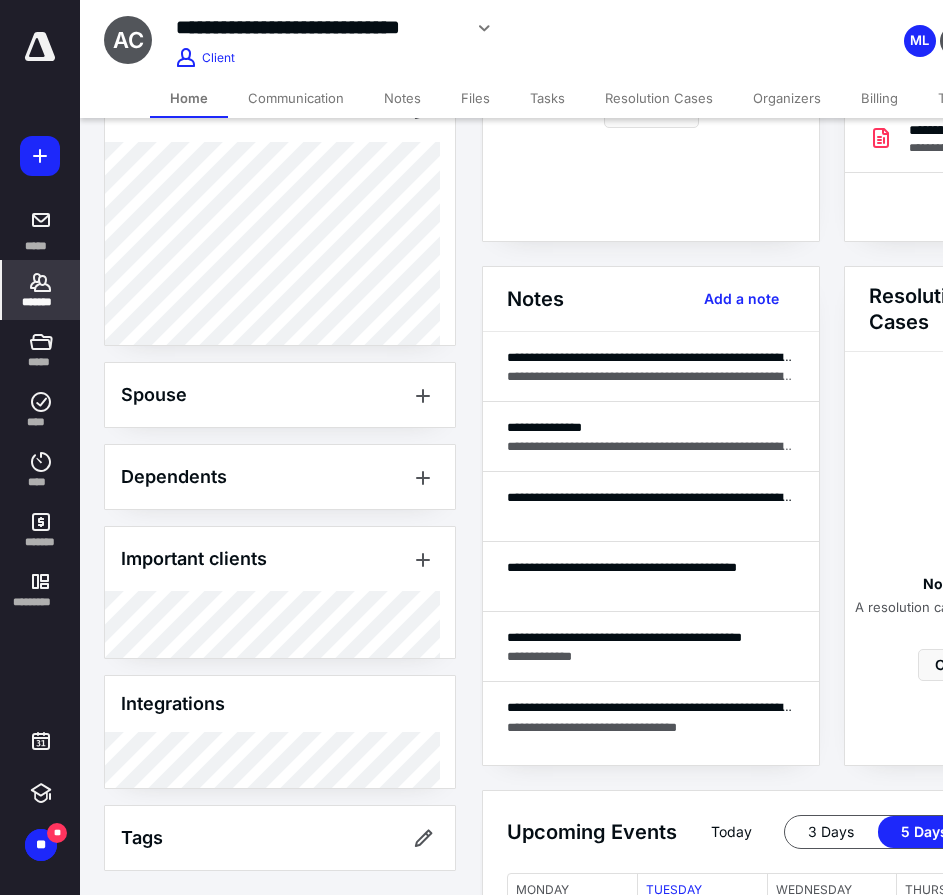 click 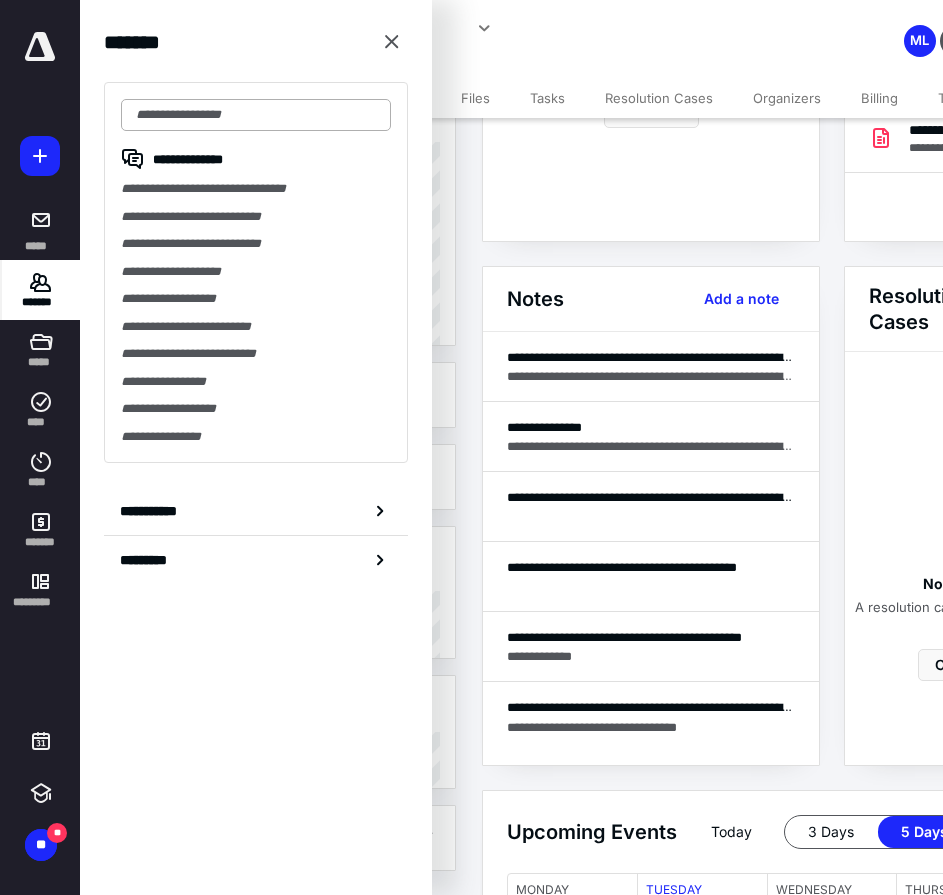 click at bounding box center [256, 115] 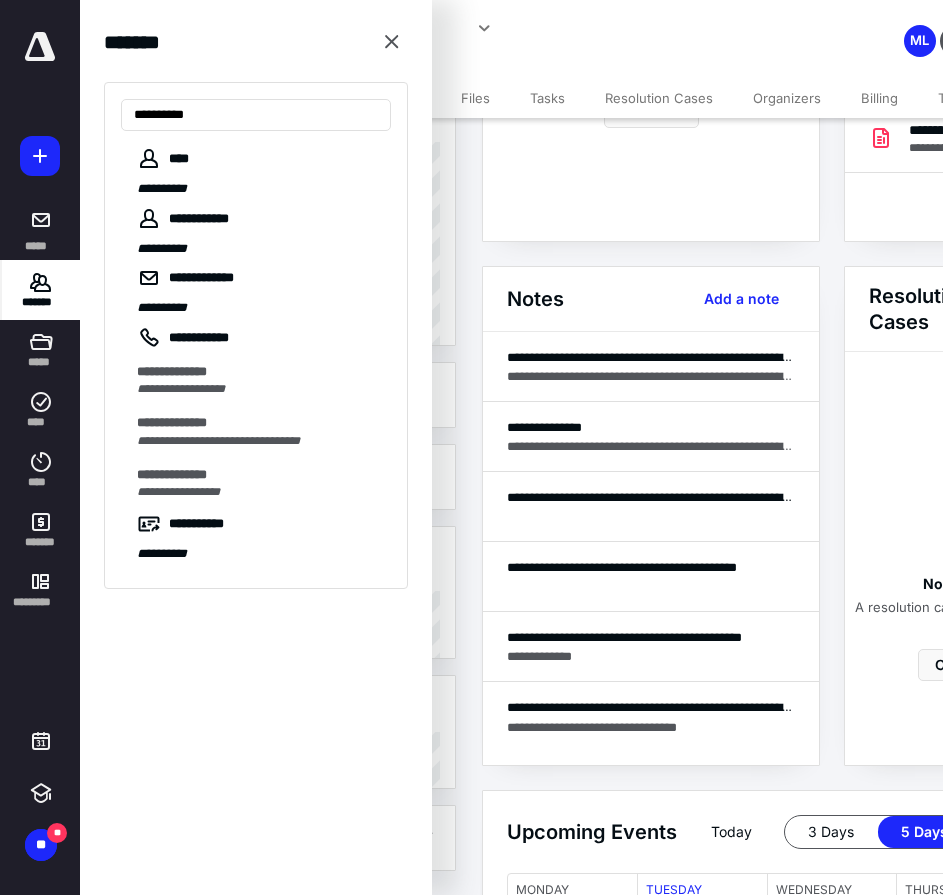 type on "**********" 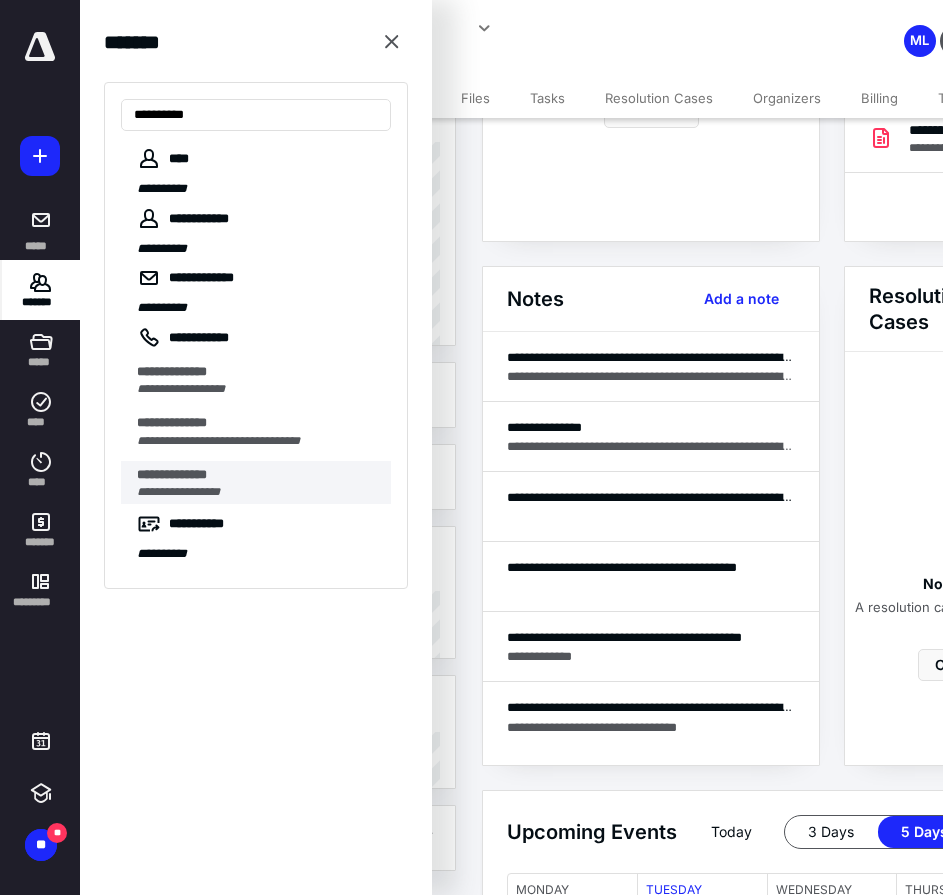 click on "**********" at bounding box center [258, 475] 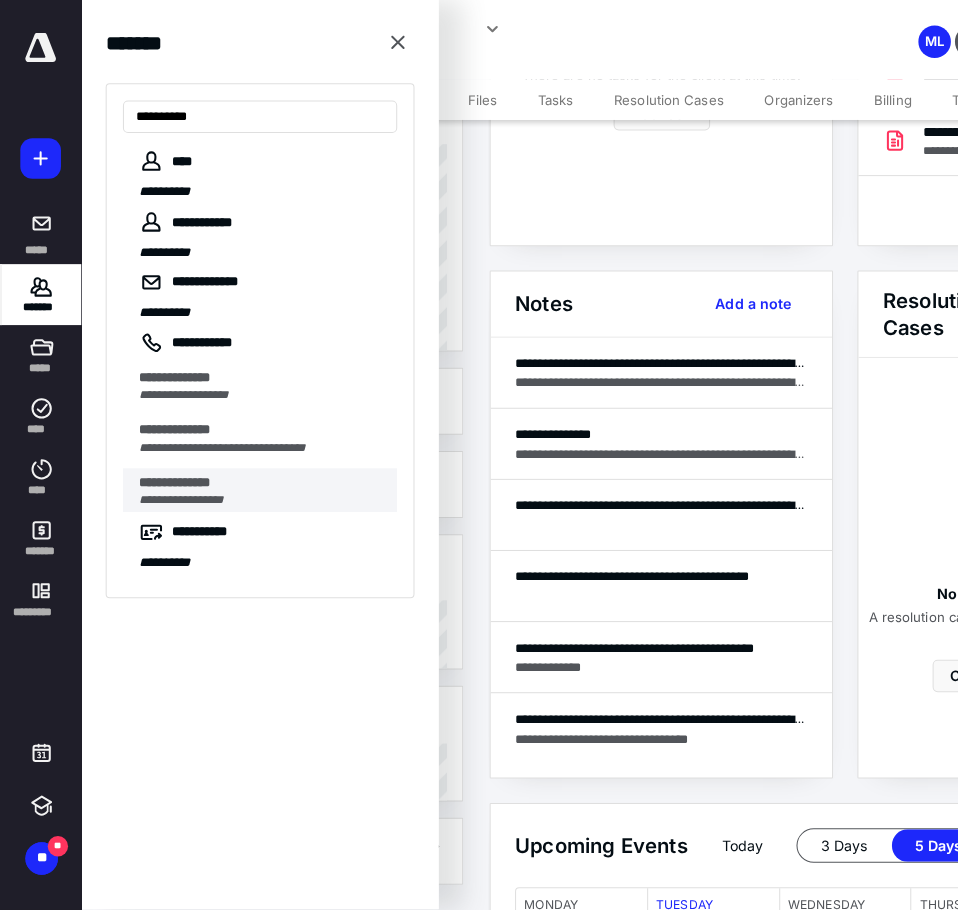 scroll, scrollTop: 0, scrollLeft: 0, axis: both 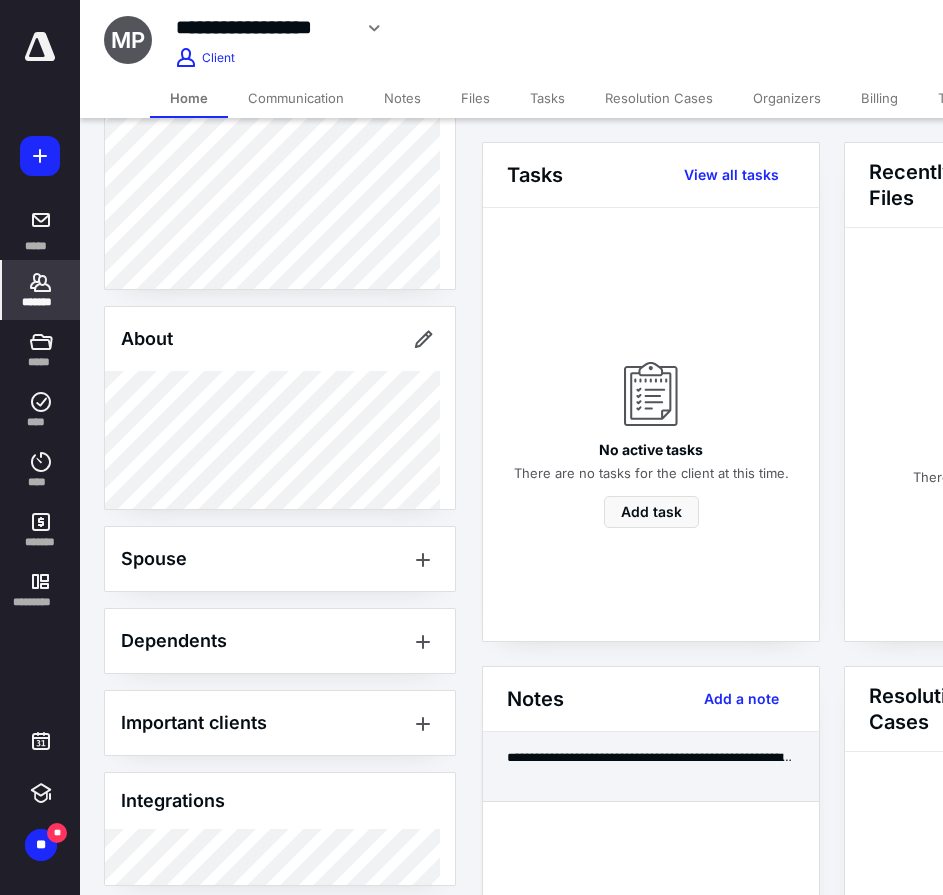 click on "**********" at bounding box center (651, 757) 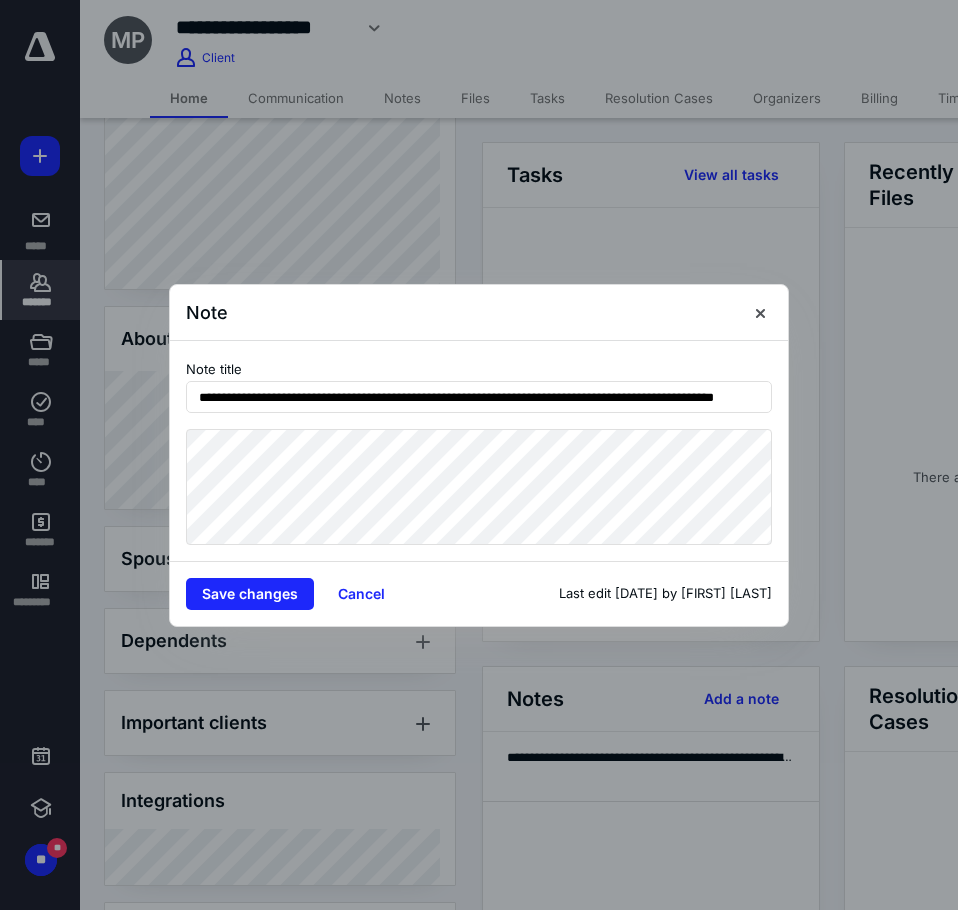 scroll, scrollTop: 0, scrollLeft: 90, axis: horizontal 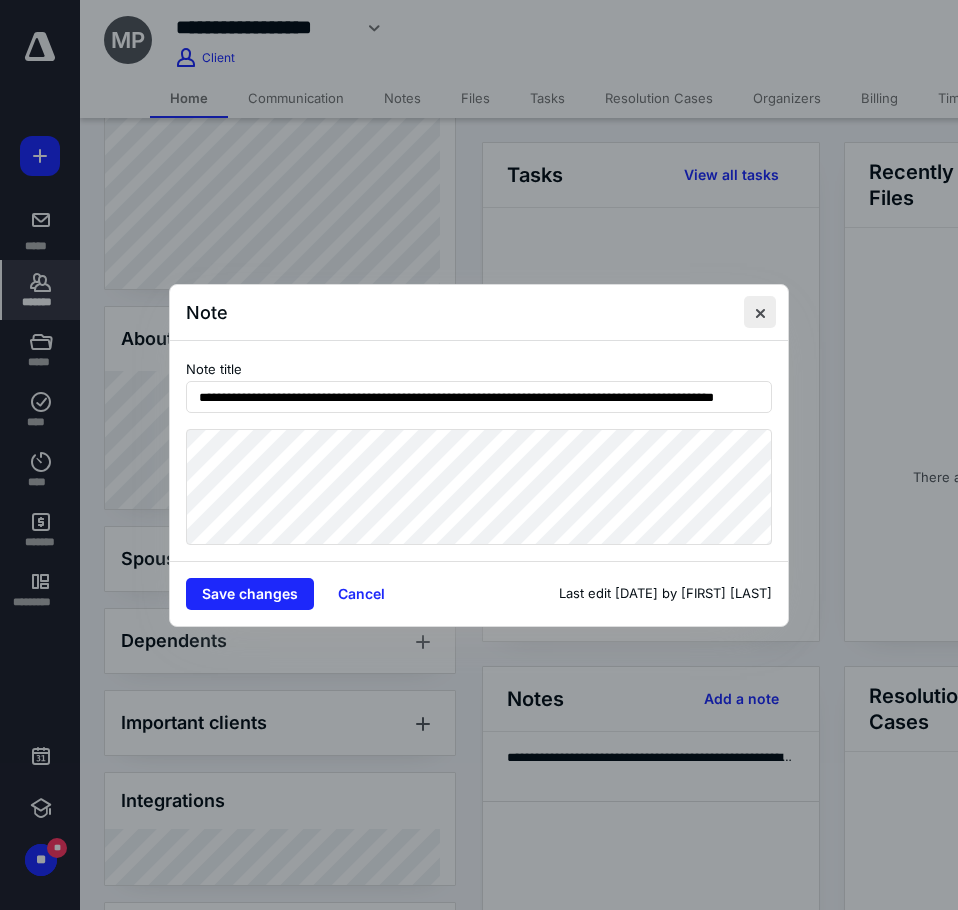 click at bounding box center [760, 312] 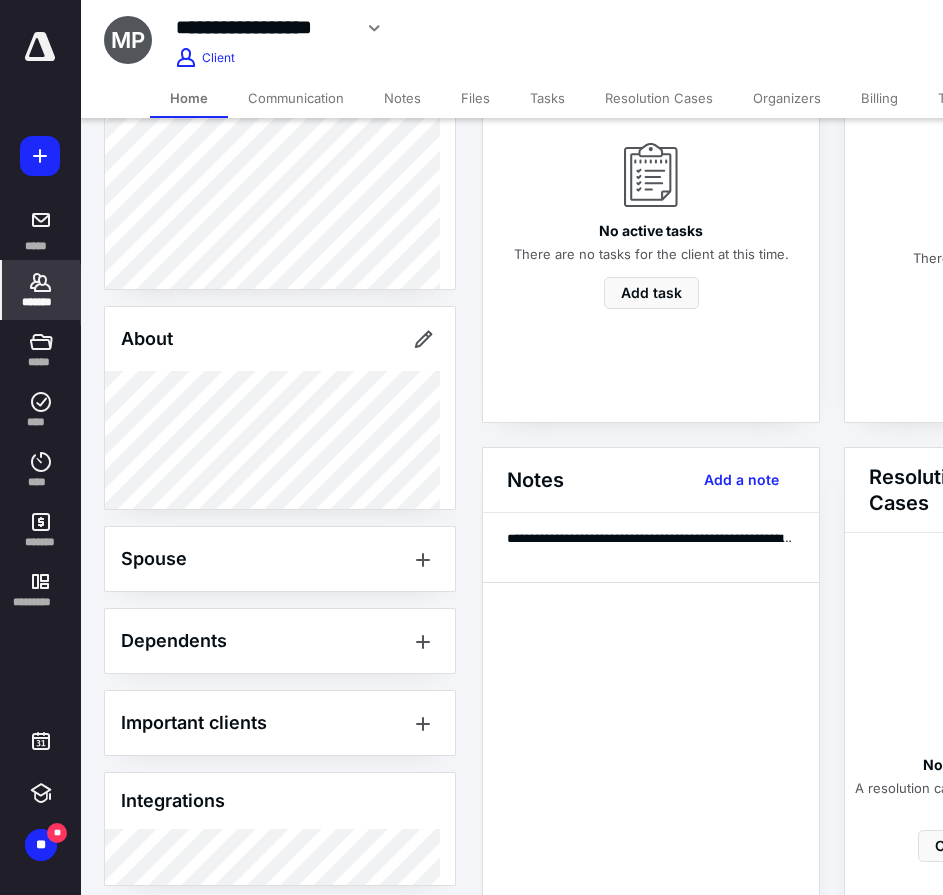 scroll, scrollTop: 500, scrollLeft: 0, axis: vertical 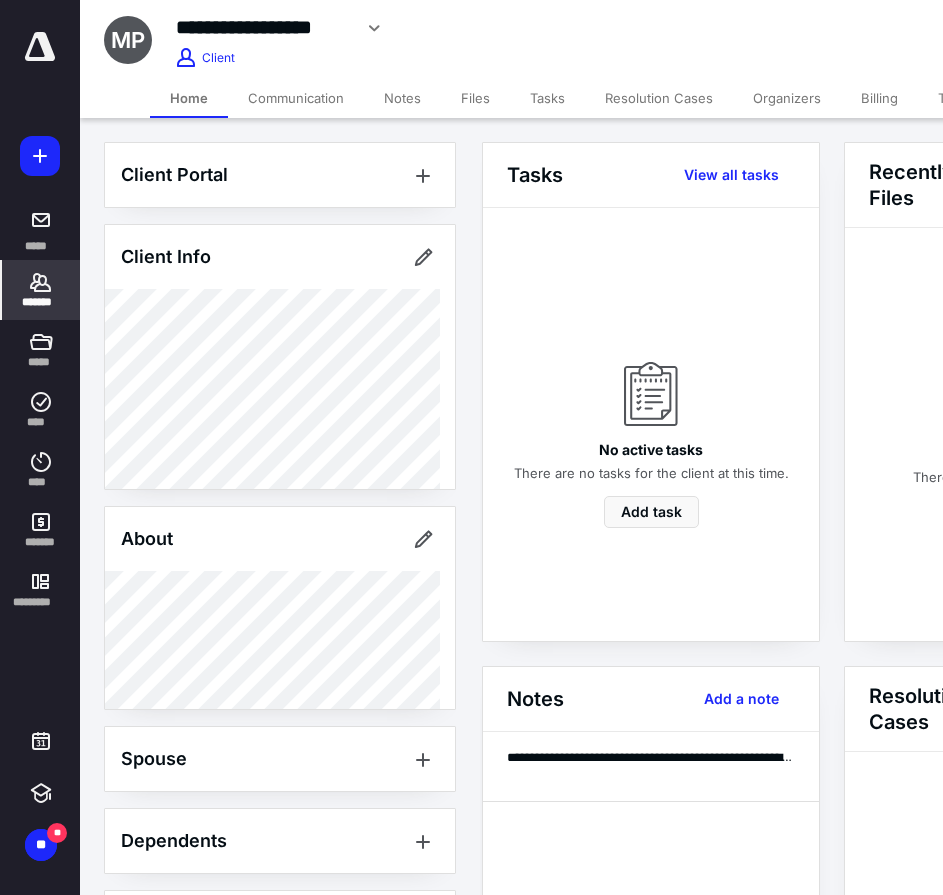 click 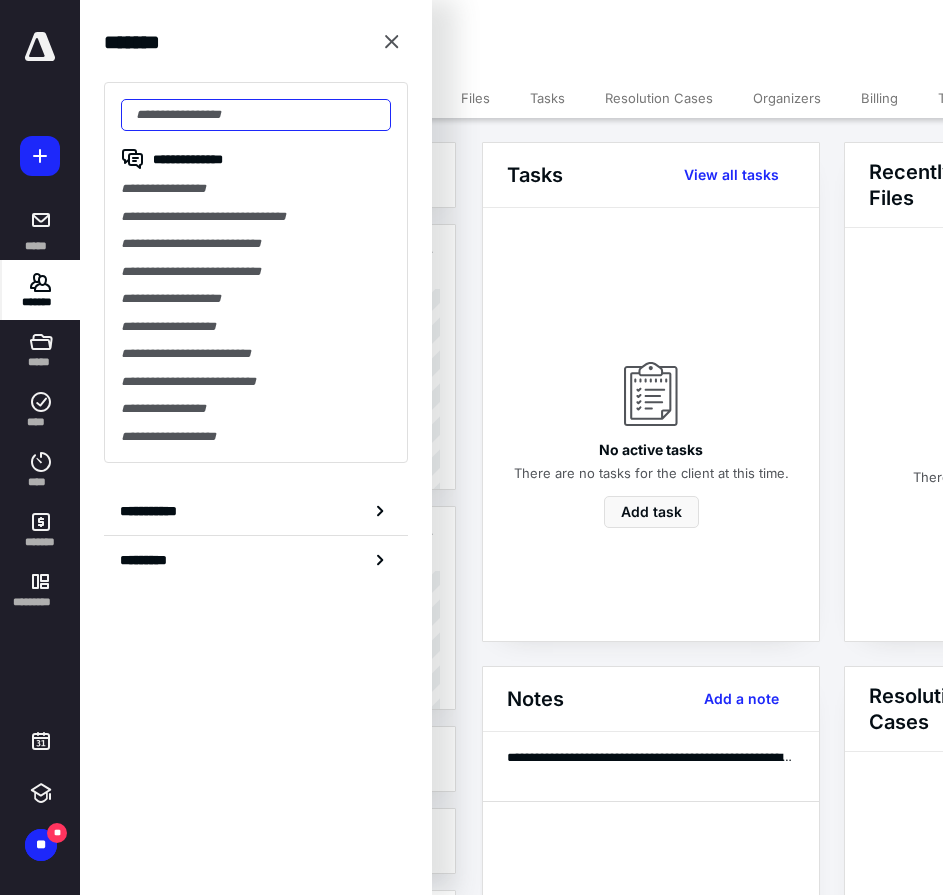 click at bounding box center (256, 115) 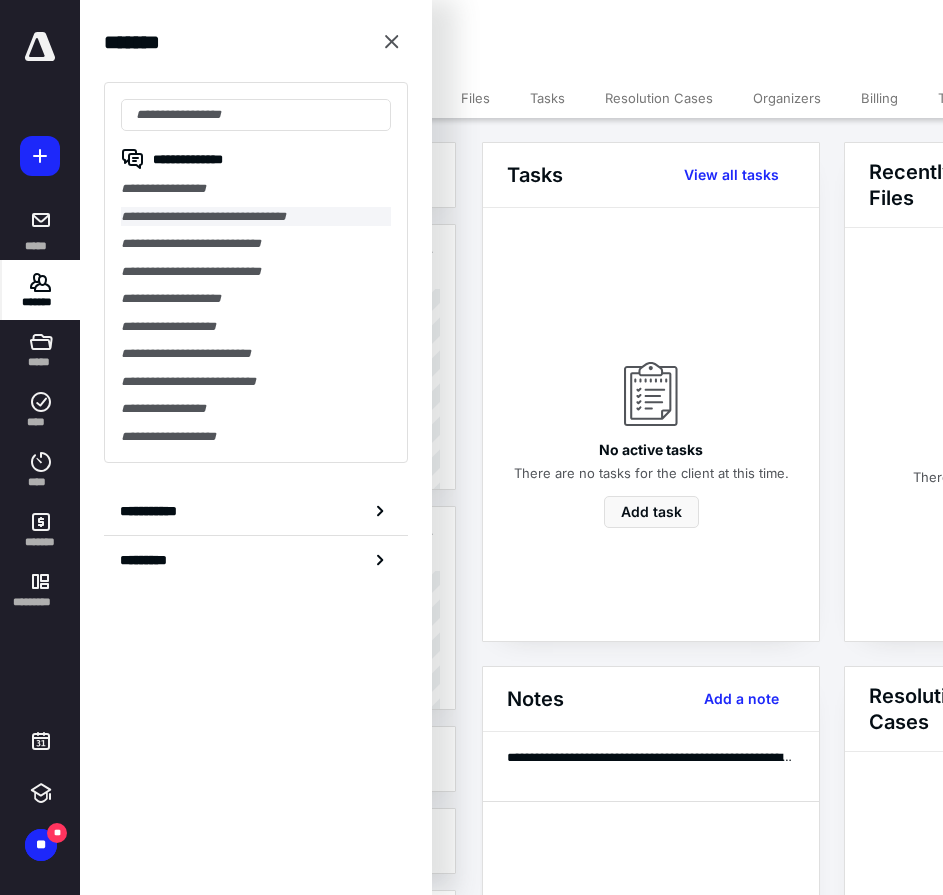click on "**********" at bounding box center [256, 217] 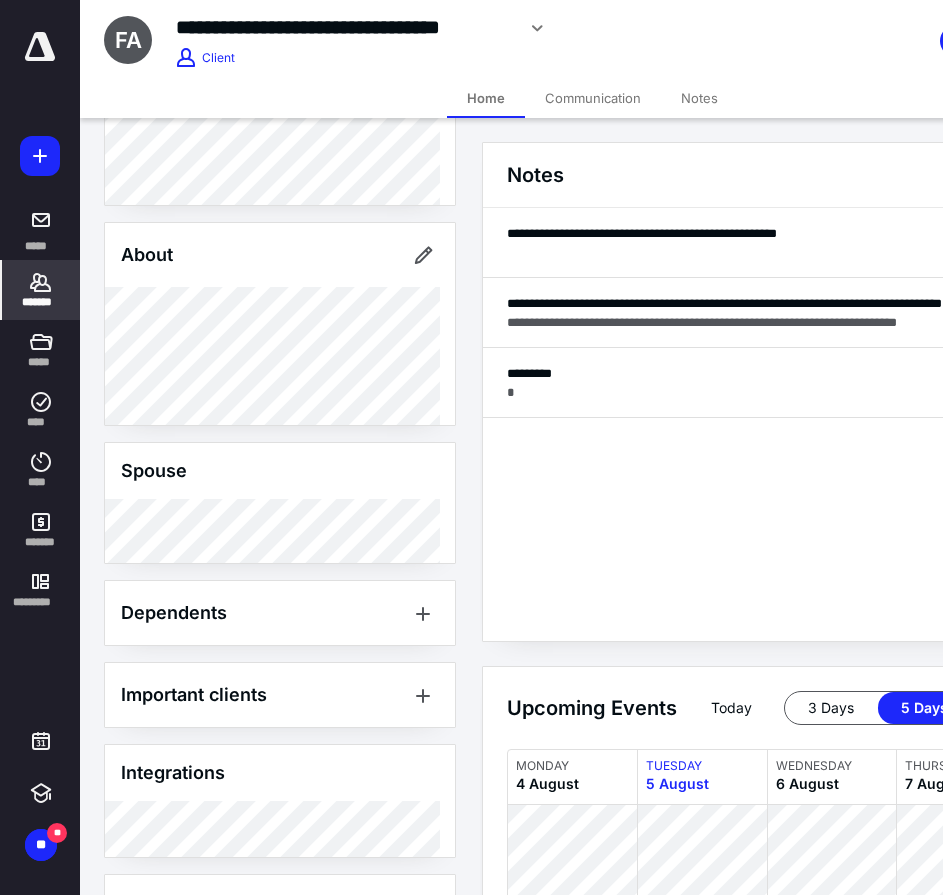 scroll, scrollTop: 106, scrollLeft: 0, axis: vertical 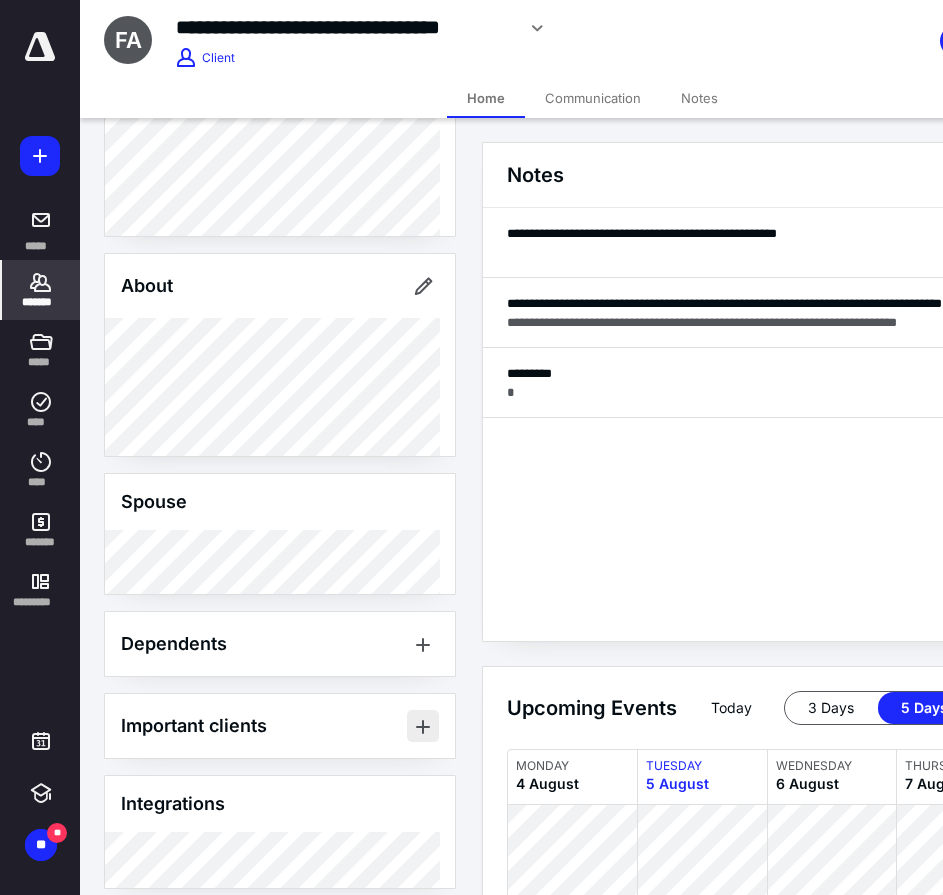 click at bounding box center [423, 726] 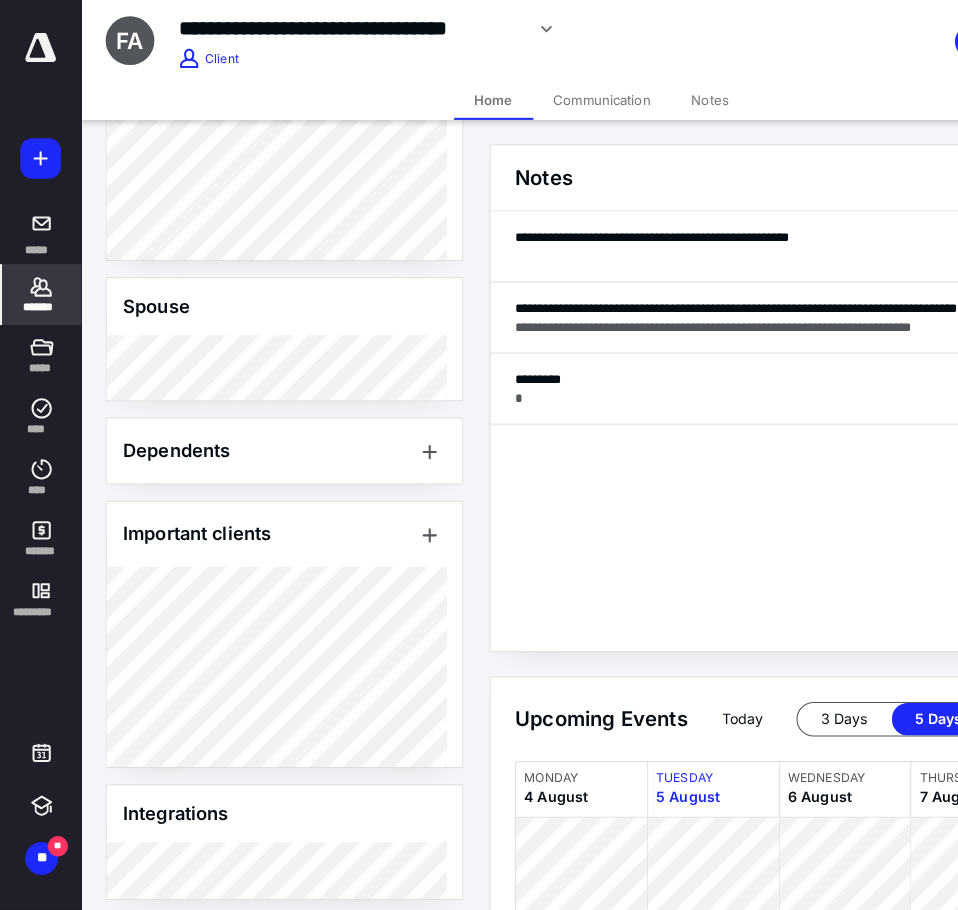 scroll, scrollTop: 273, scrollLeft: 0, axis: vertical 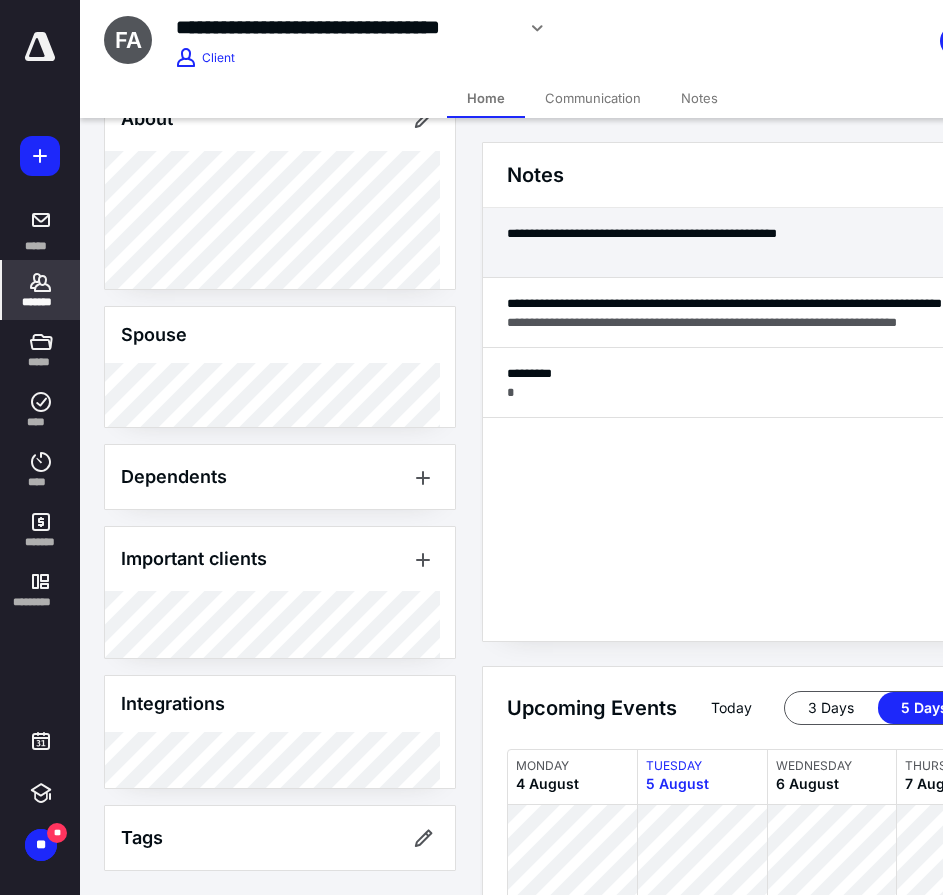 click on "**********" at bounding box center [832, 233] 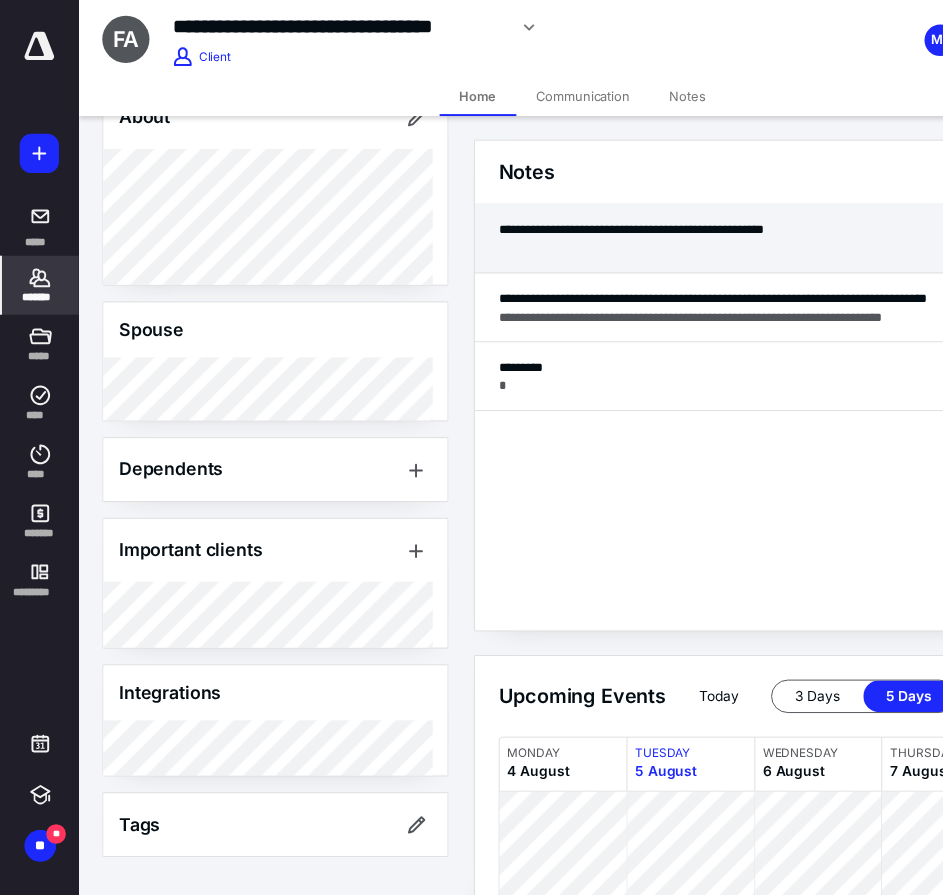 scroll, scrollTop: 258, scrollLeft: 0, axis: vertical 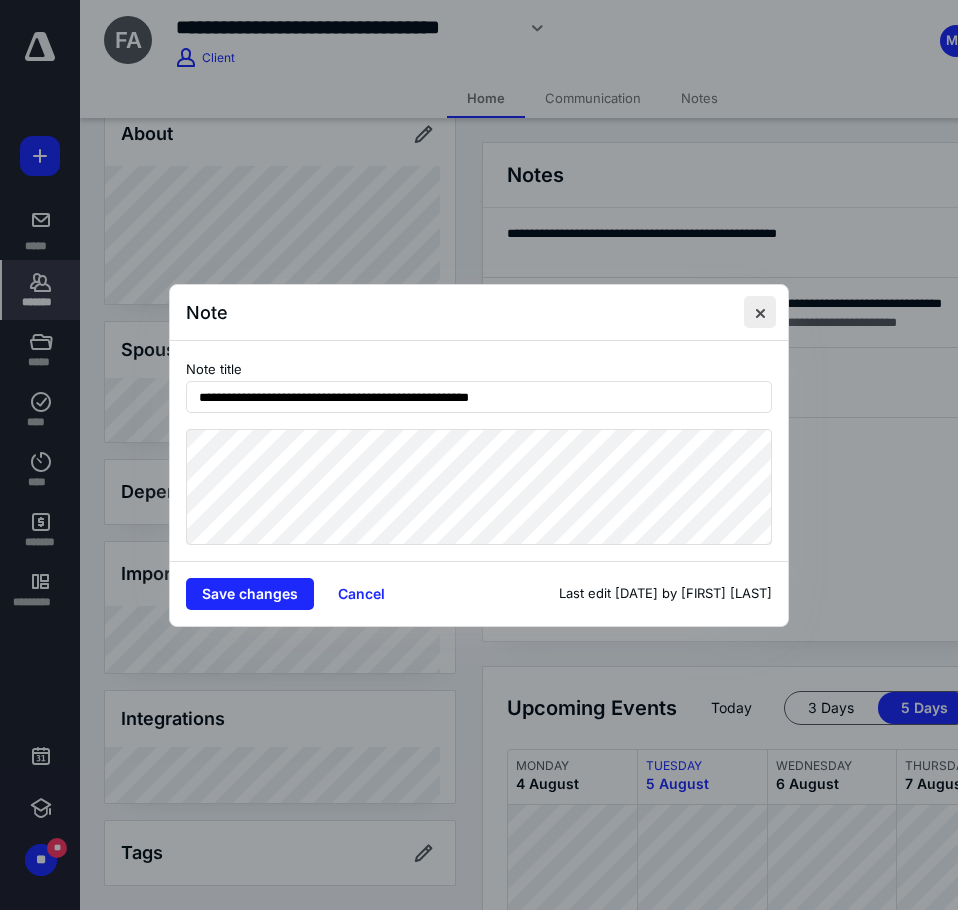 click at bounding box center [760, 312] 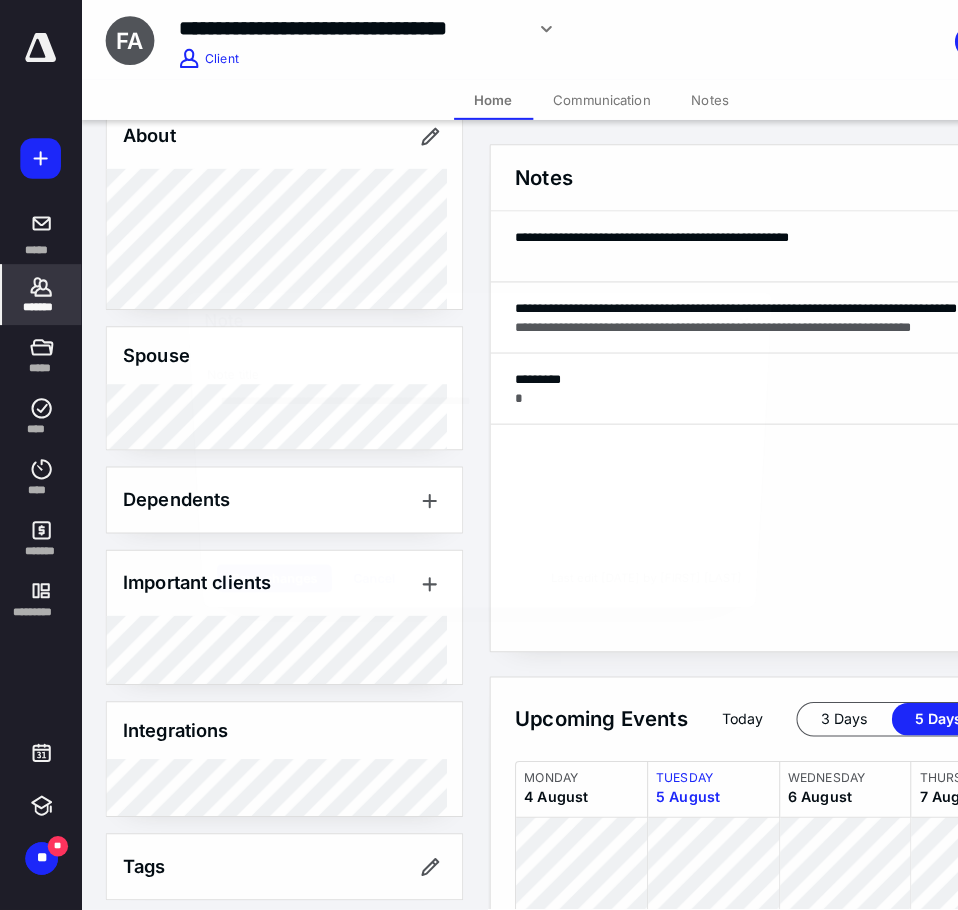 scroll, scrollTop: 273, scrollLeft: 0, axis: vertical 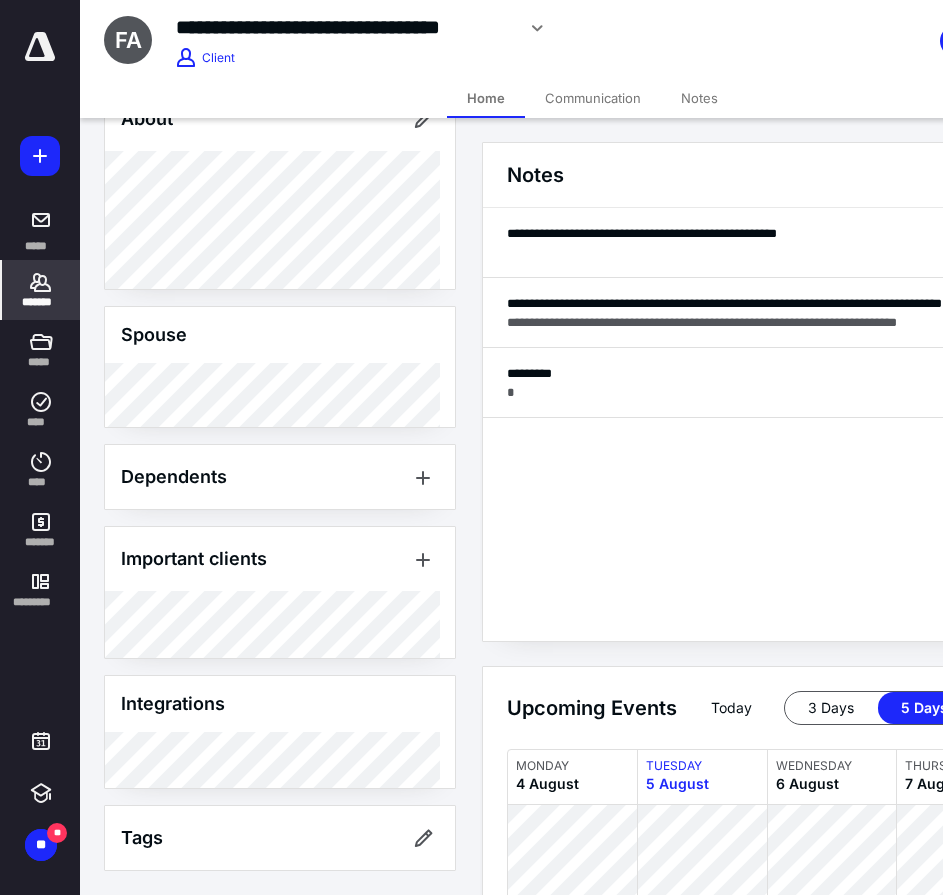 click on "*******" at bounding box center [41, 302] 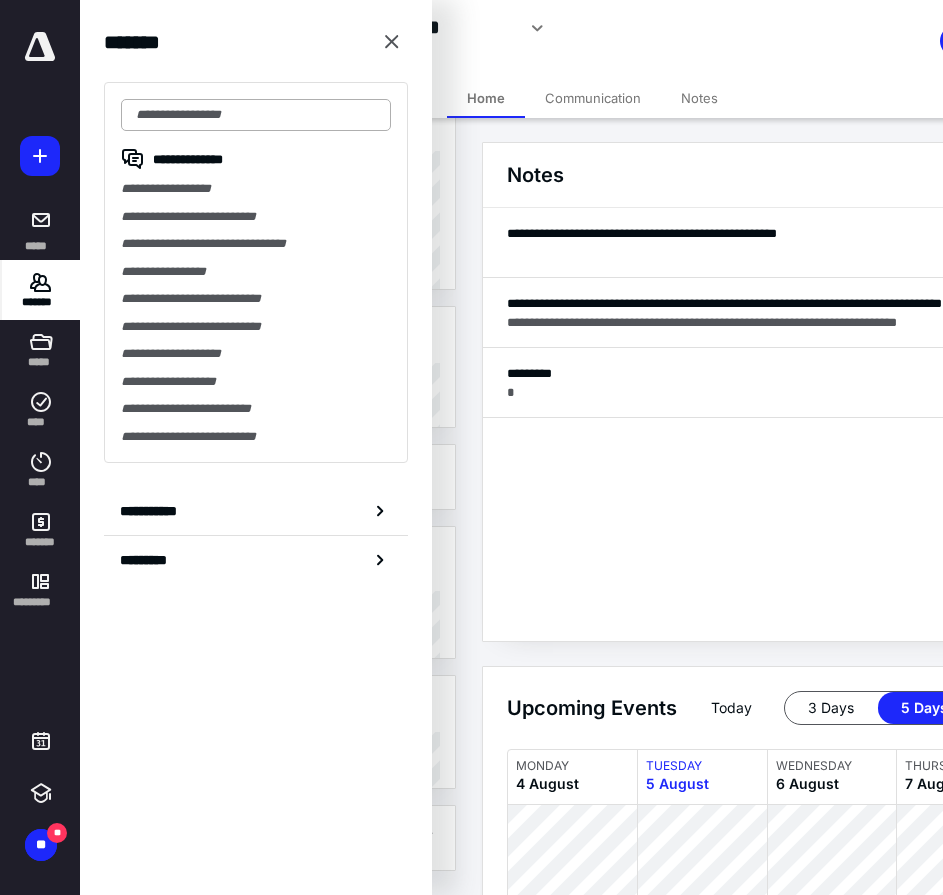 click at bounding box center (256, 115) 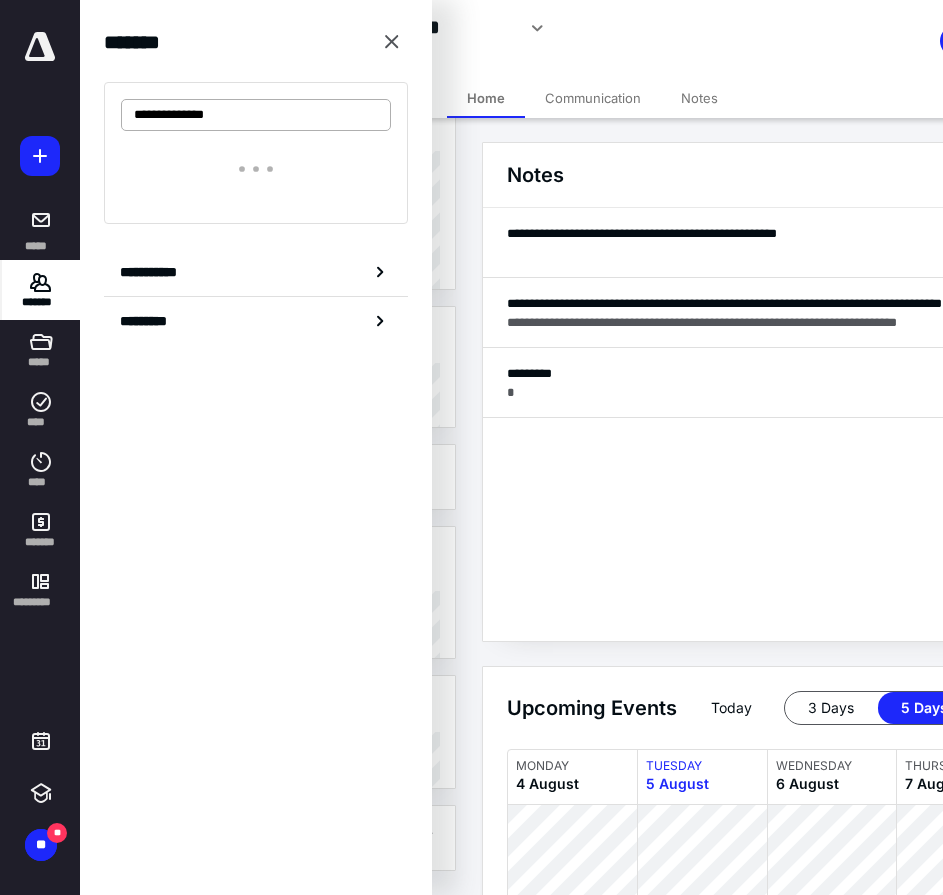 click on "**********" at bounding box center (256, 115) 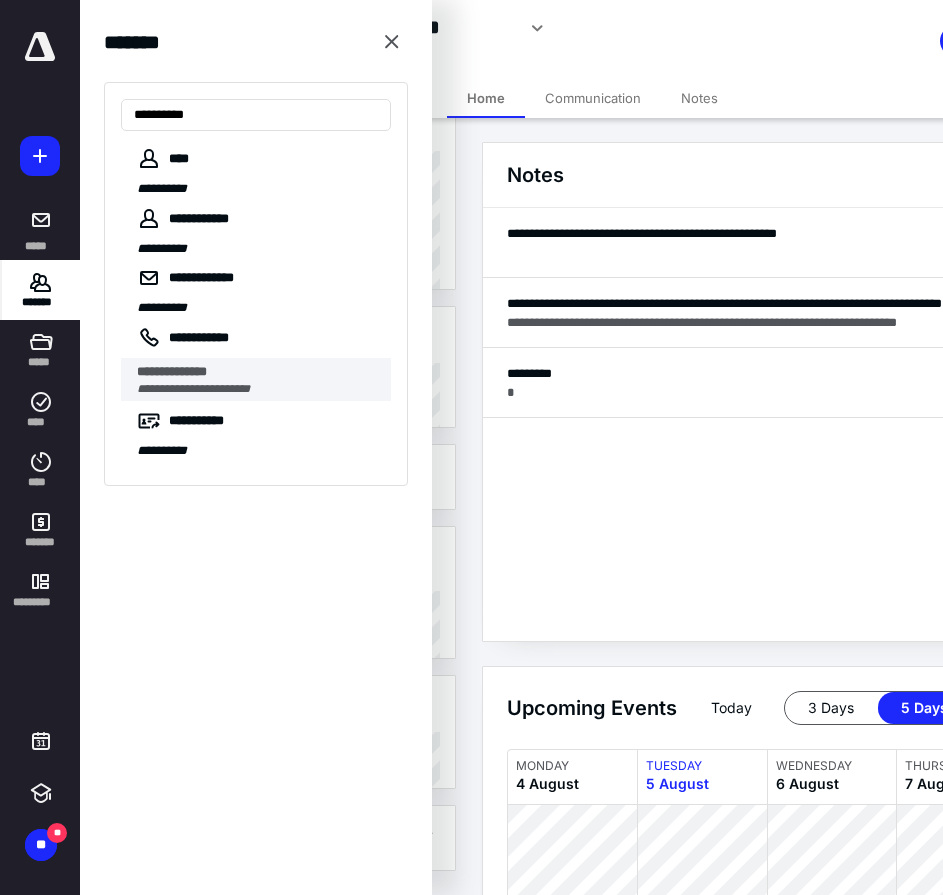 type on "**********" 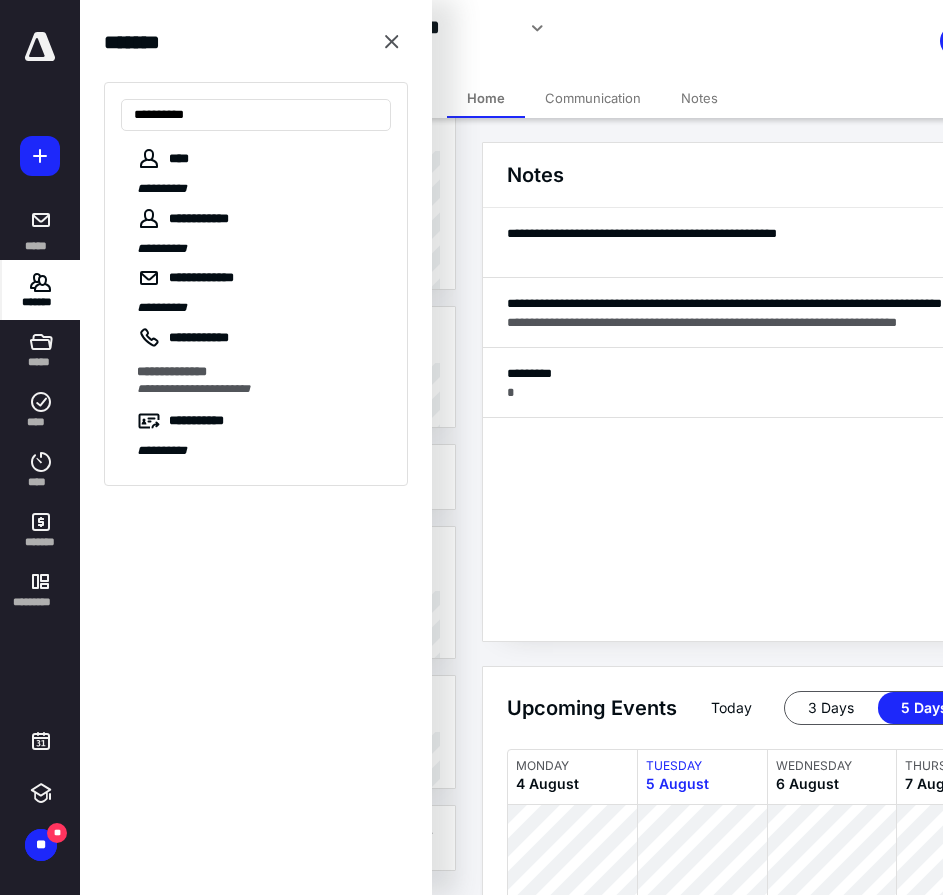 scroll, scrollTop: 0, scrollLeft: 0, axis: both 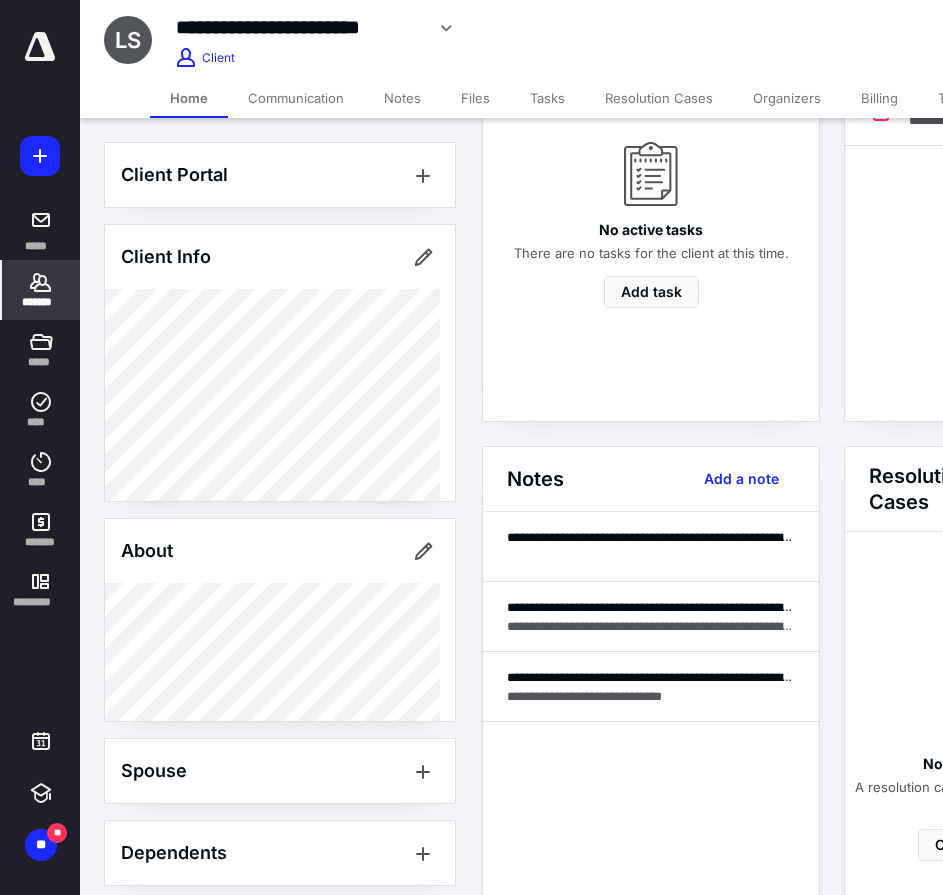 click on "*******" at bounding box center (41, 290) 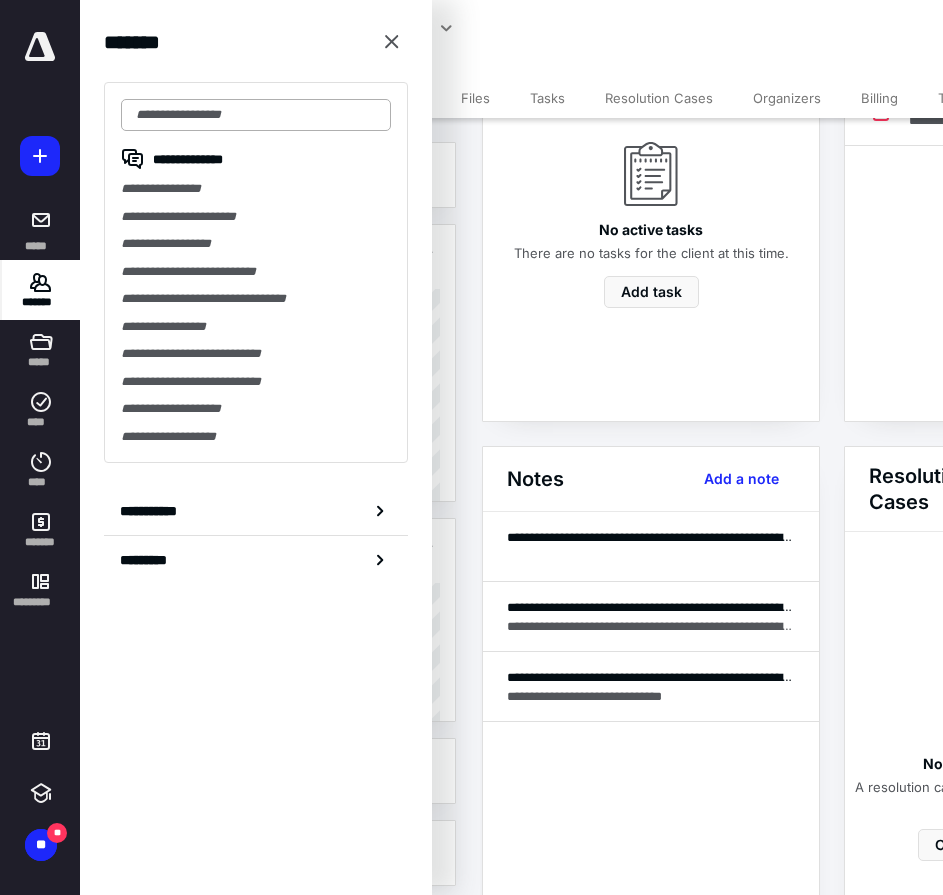 click at bounding box center [256, 115] 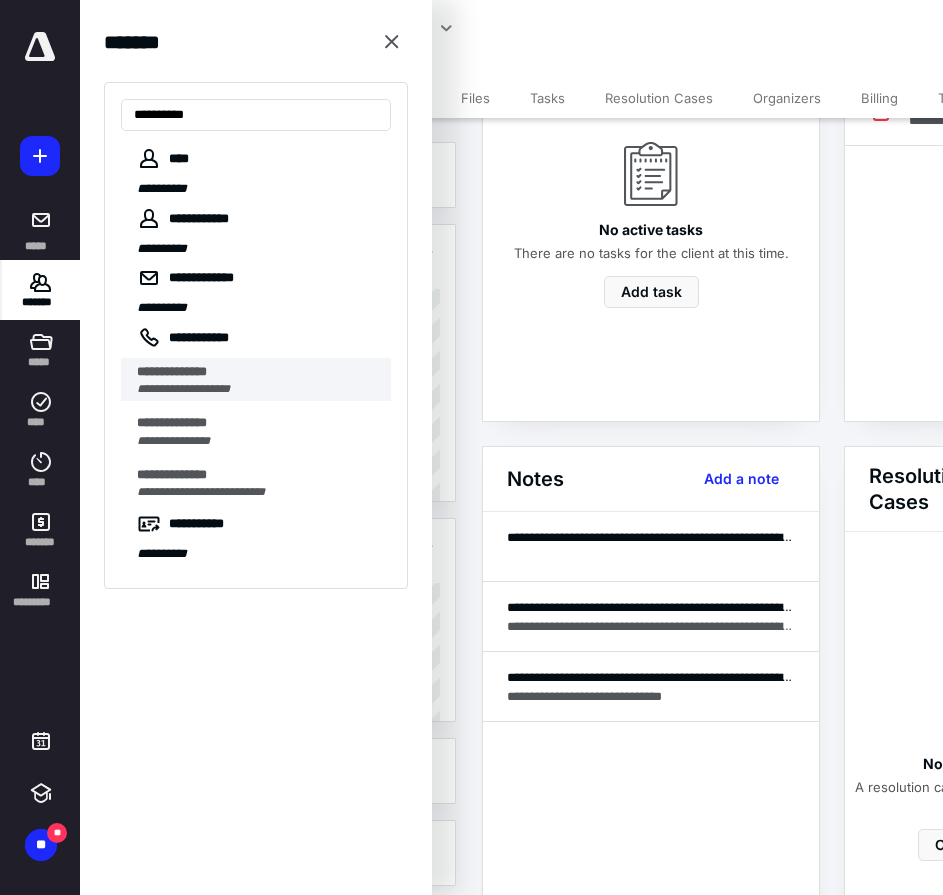 type on "**********" 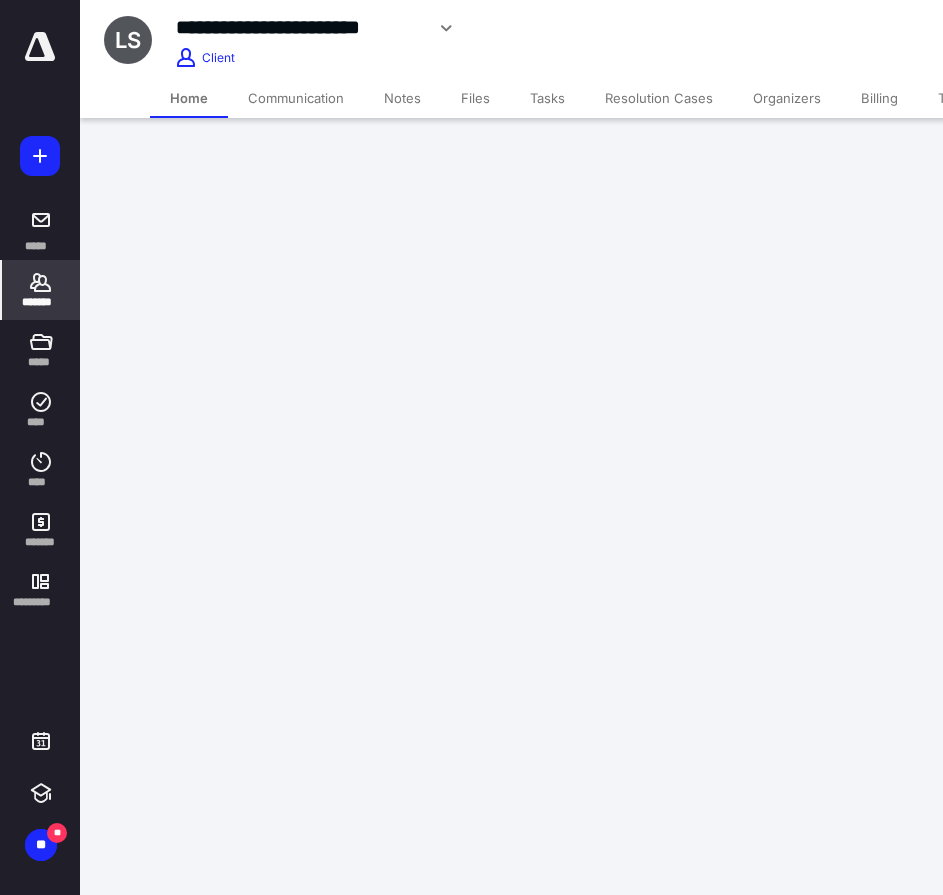 scroll, scrollTop: 0, scrollLeft: 0, axis: both 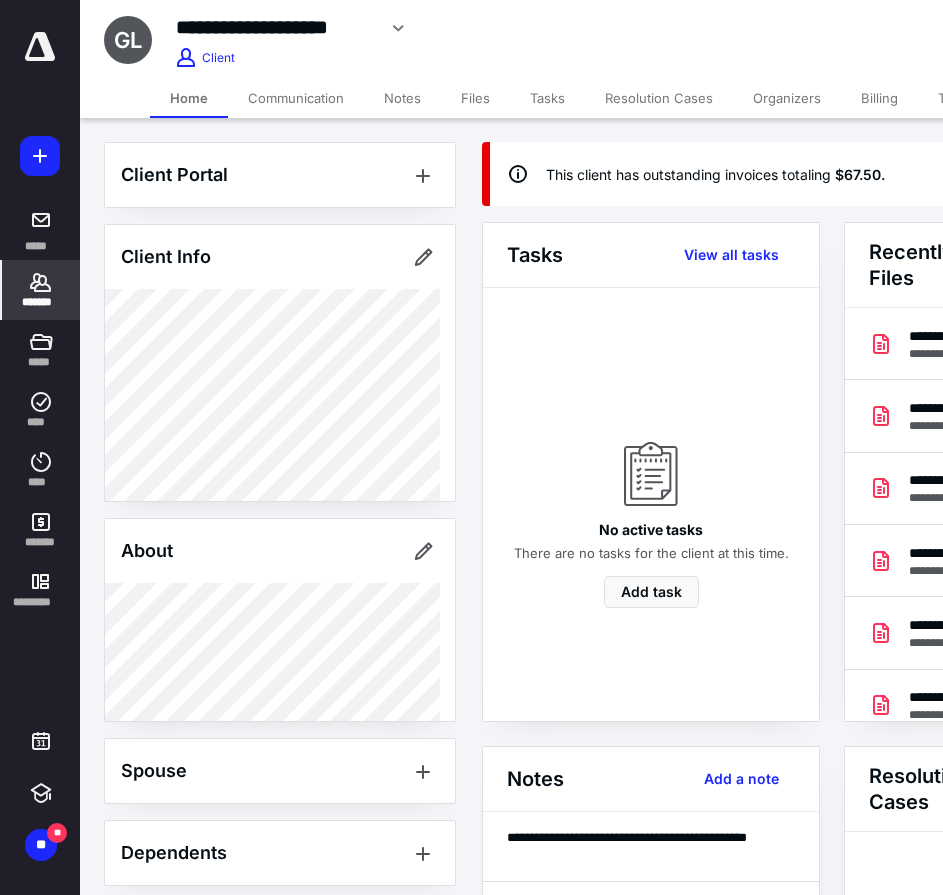 click on "Files" at bounding box center (475, 98) 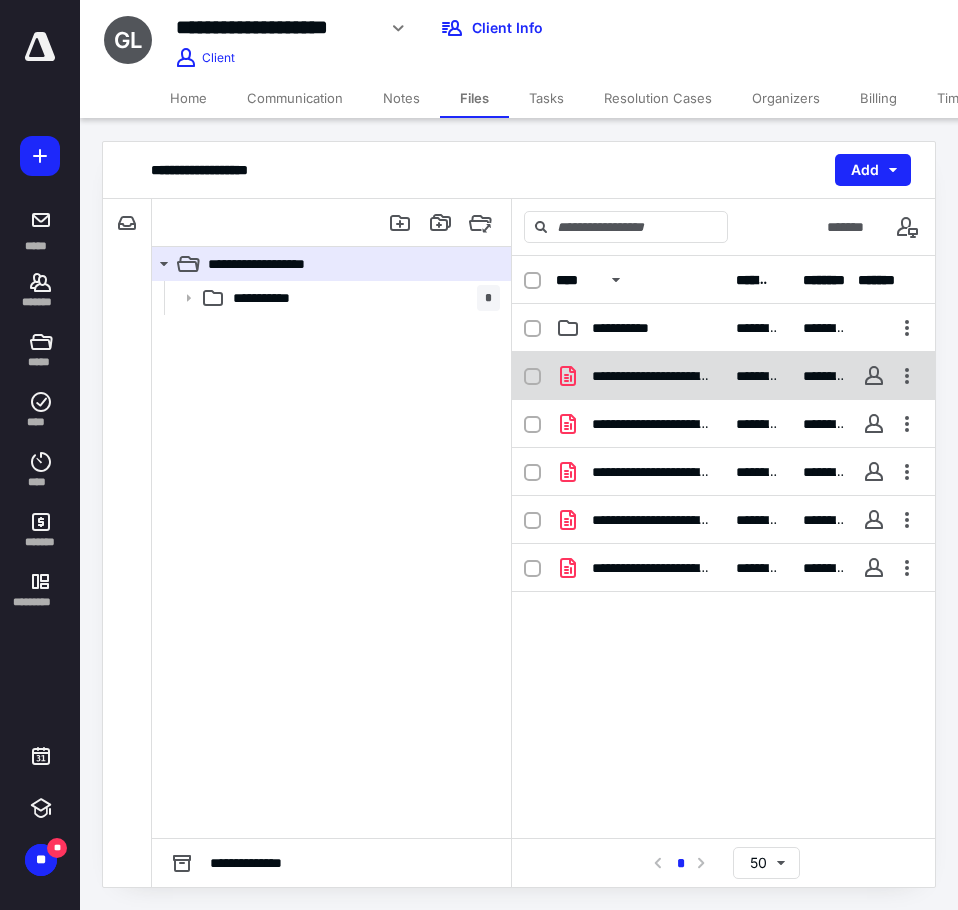 click on "**********" at bounding box center [652, 376] 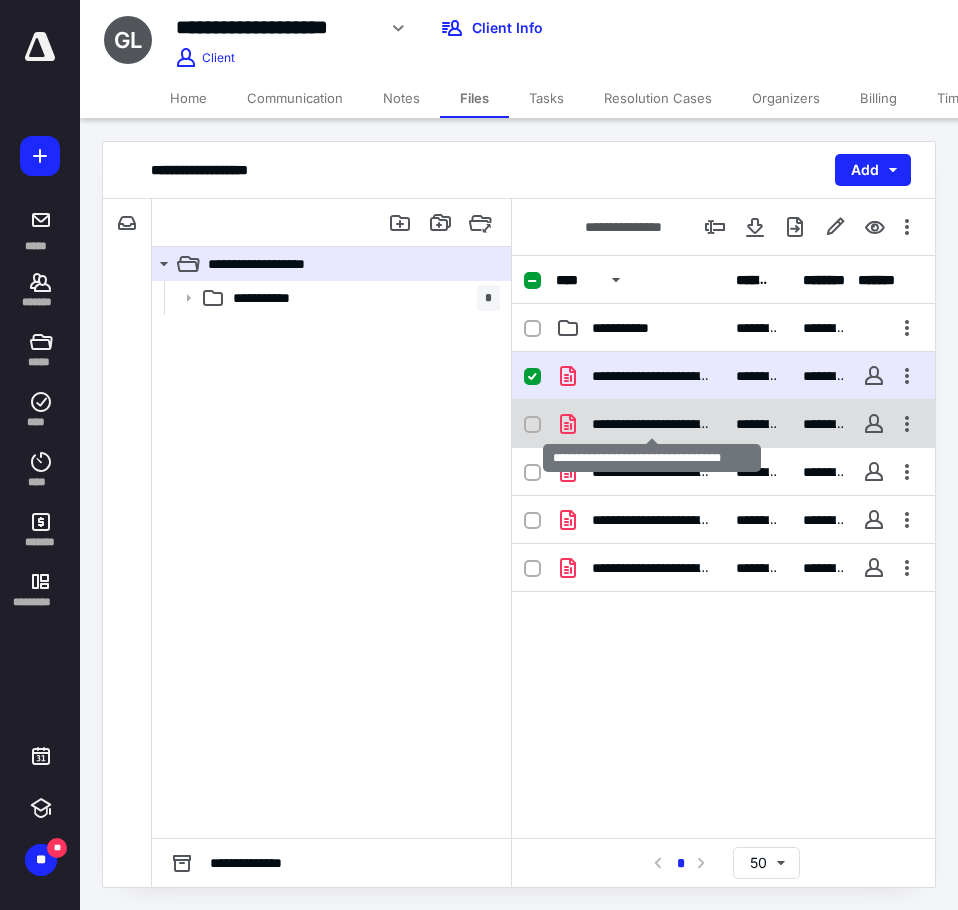 click on "**********" at bounding box center [652, 424] 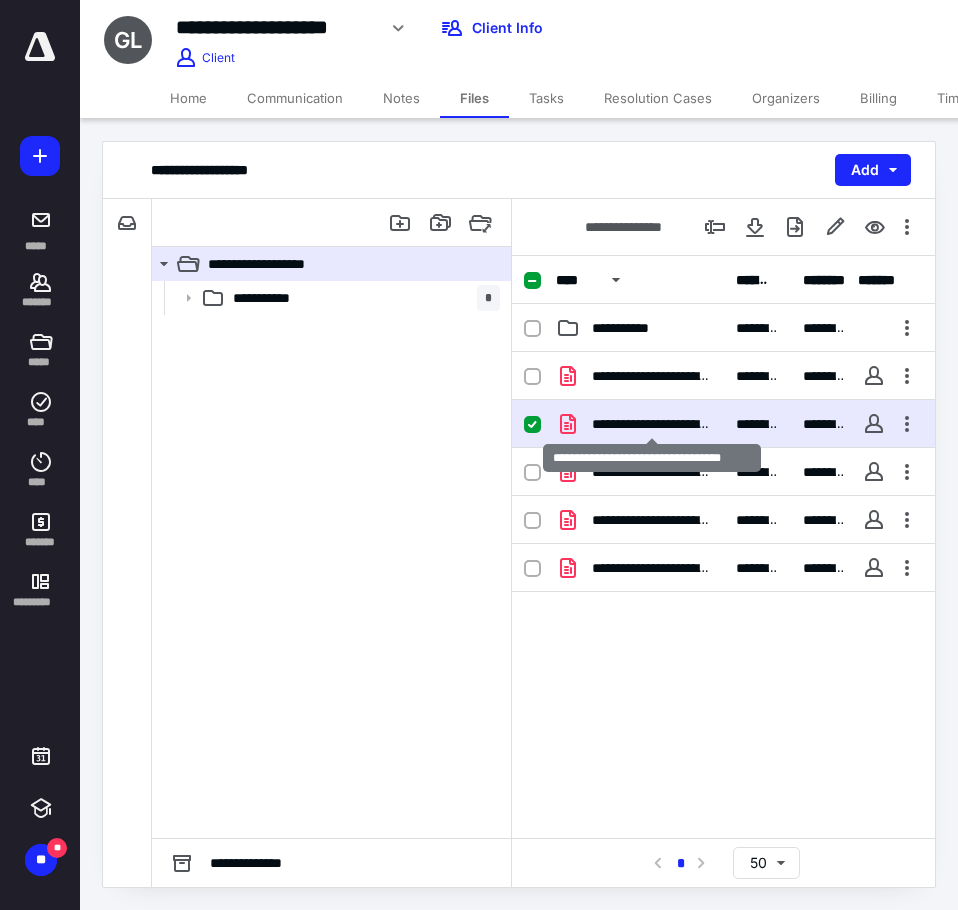 click on "**********" at bounding box center (652, 424) 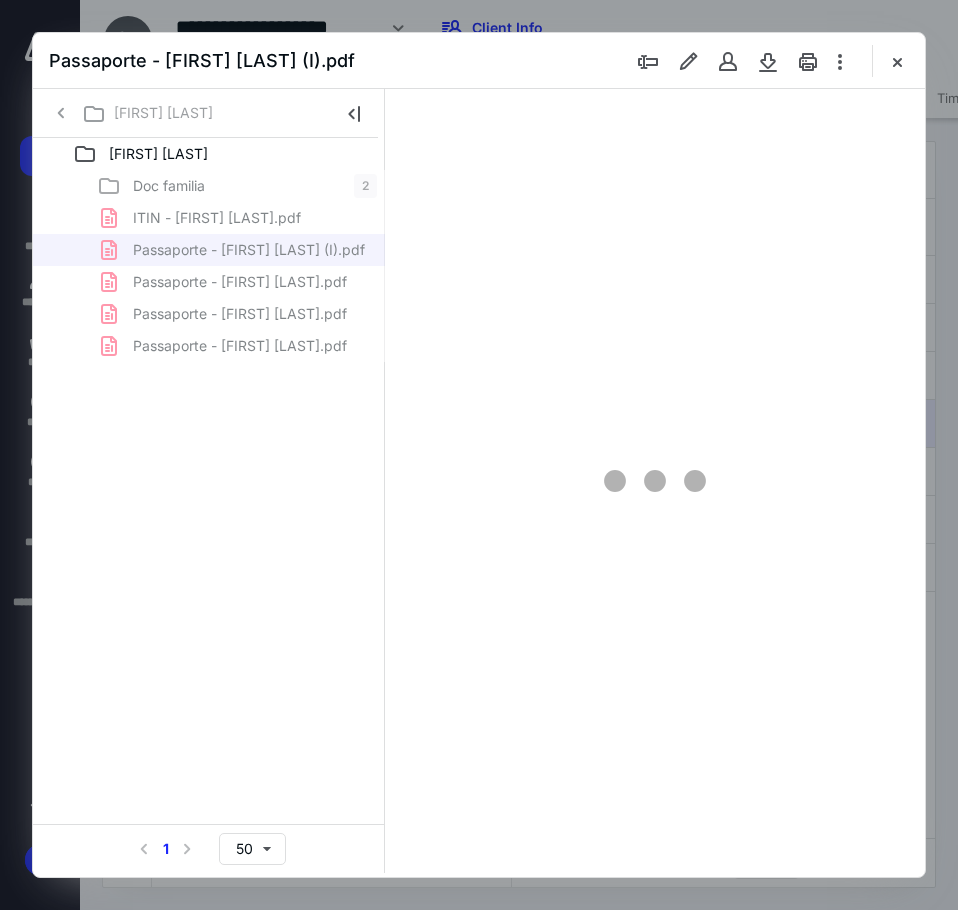 scroll, scrollTop: 0, scrollLeft: 0, axis: both 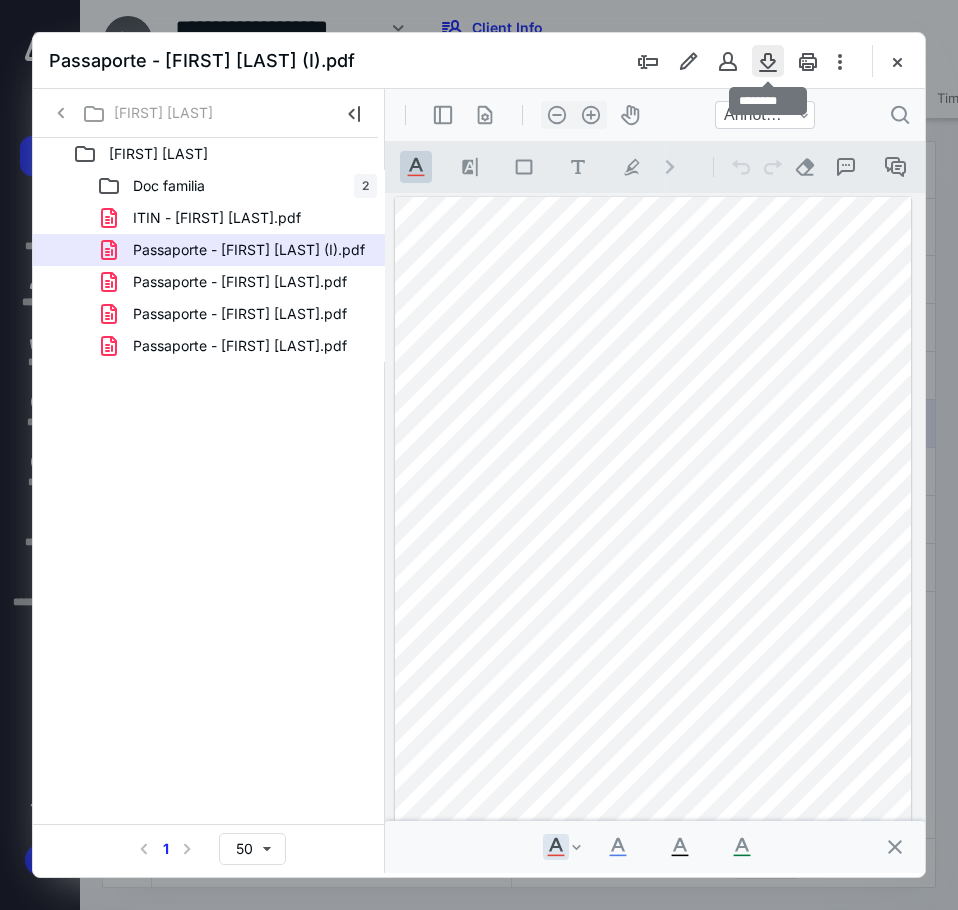 click at bounding box center [768, 61] 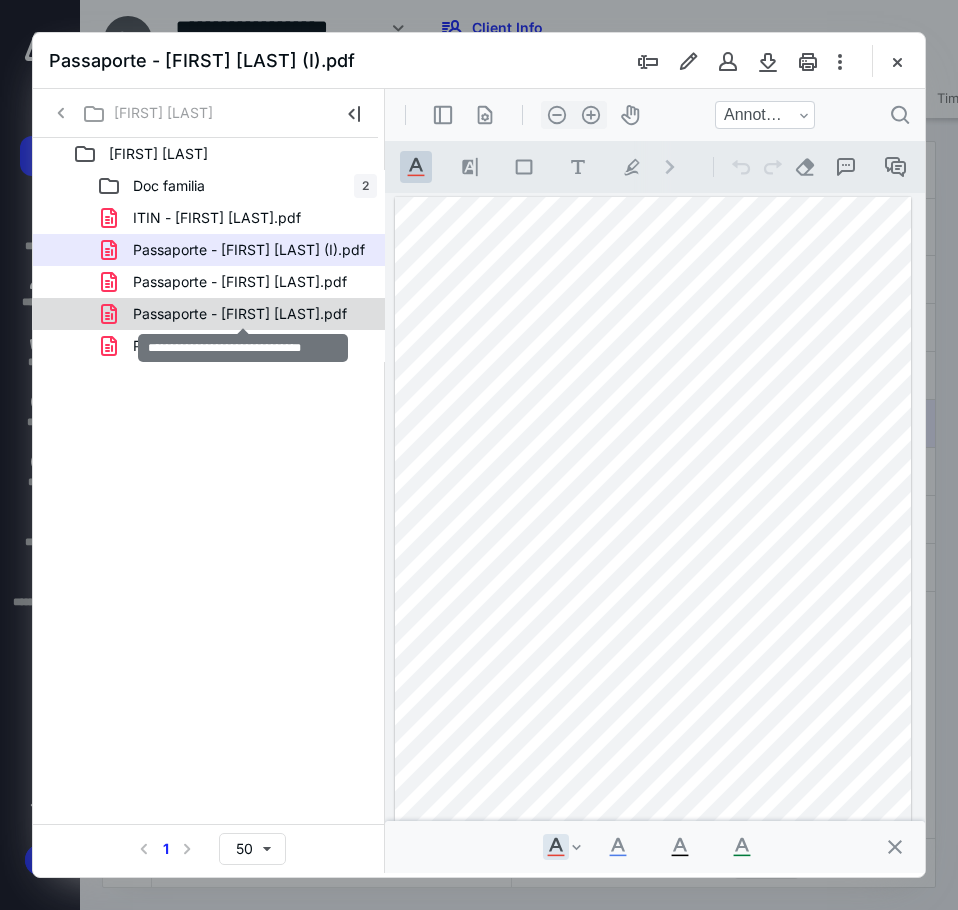 click on "Passaporte - [FIRST] [LAST].pdf" at bounding box center [240, 314] 